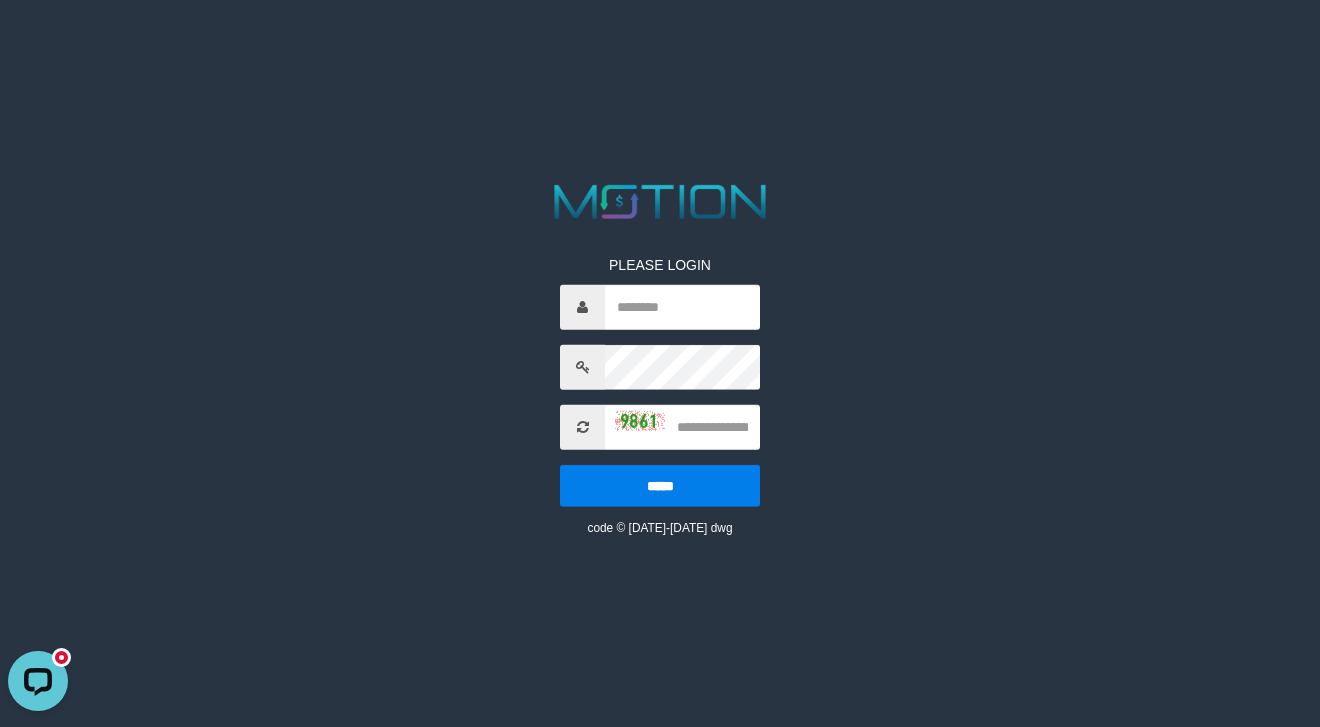 scroll, scrollTop: 0, scrollLeft: 0, axis: both 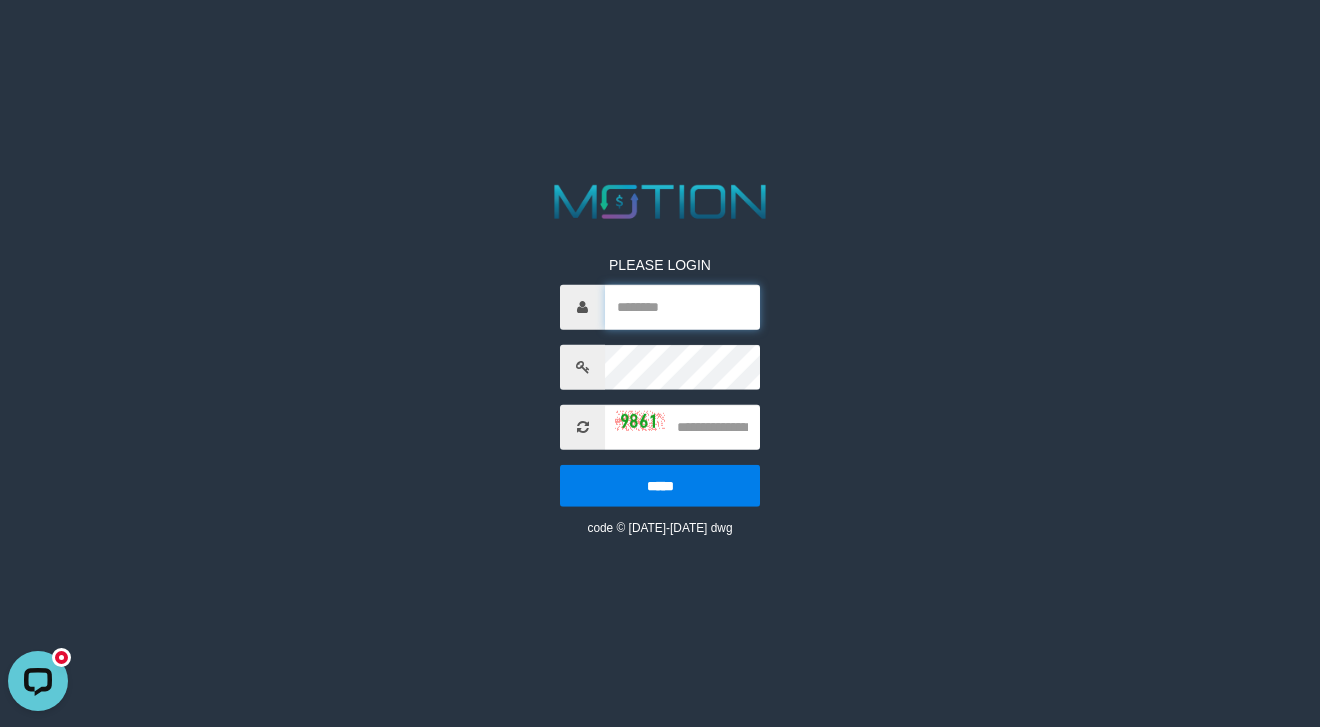 click at bounding box center (682, 306) 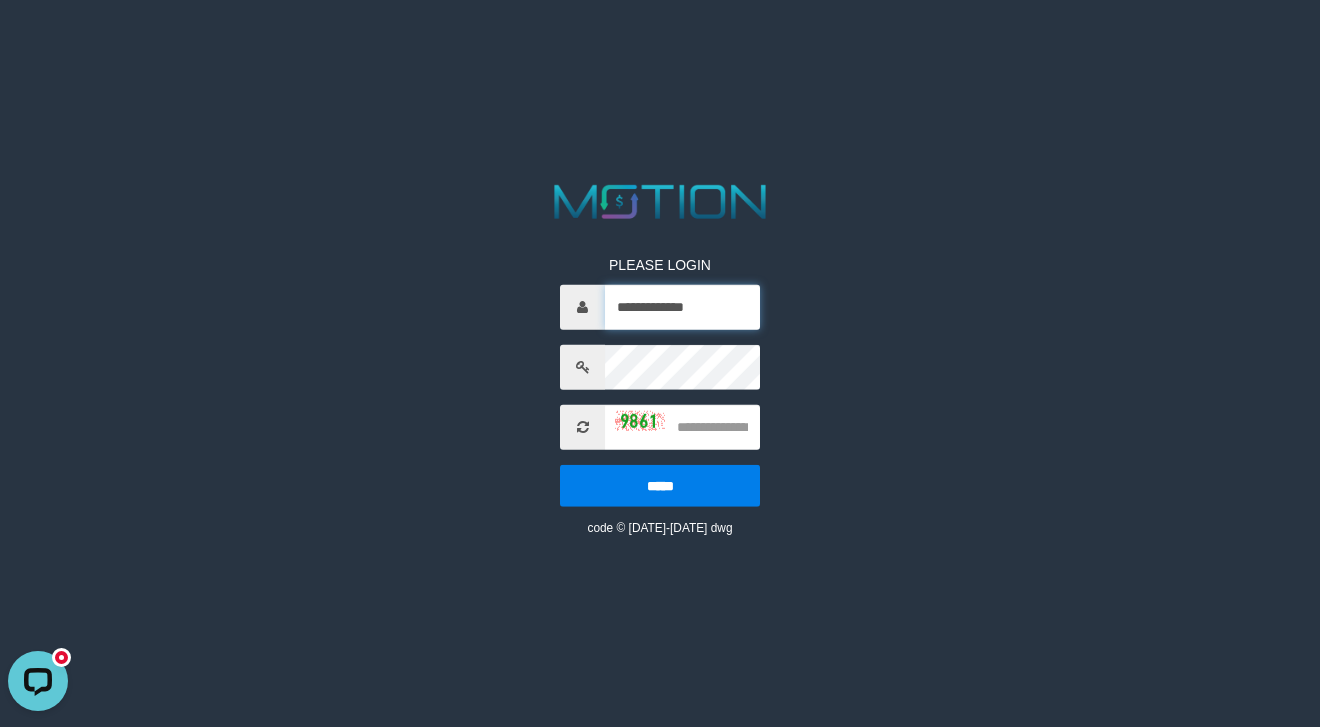type on "**********" 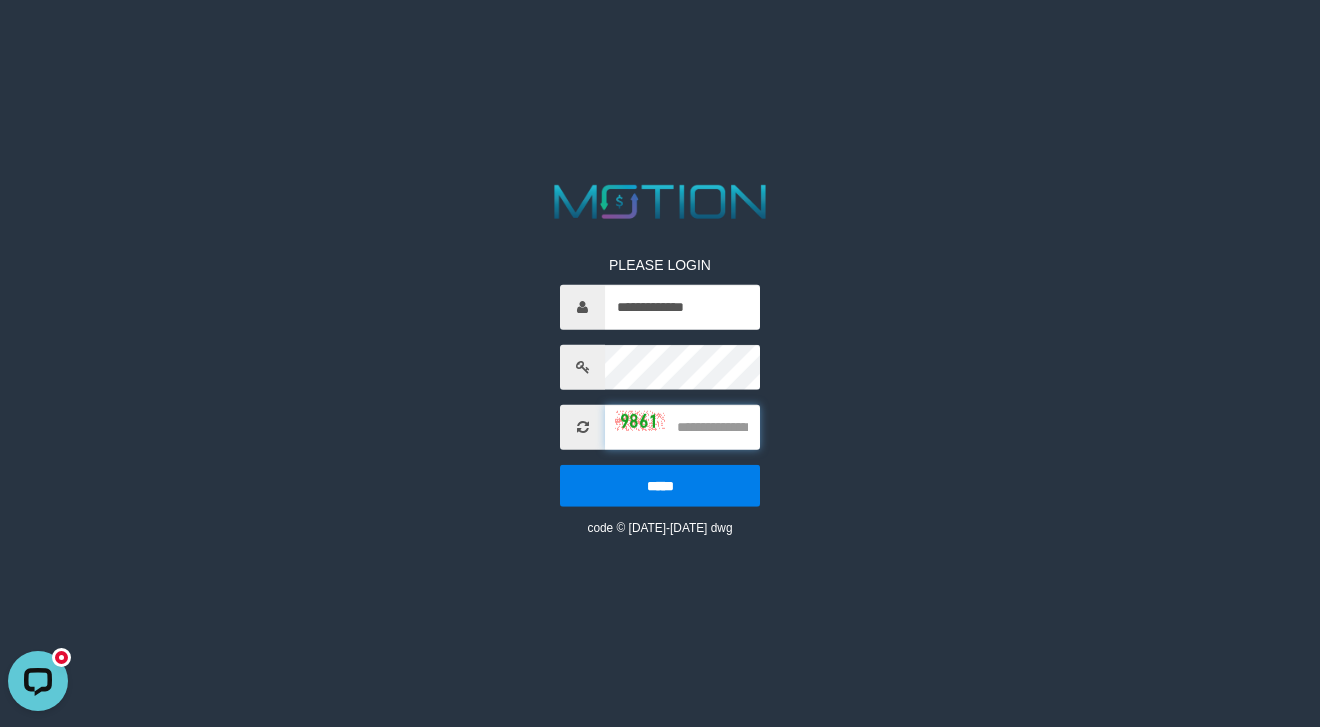 click at bounding box center (682, 426) 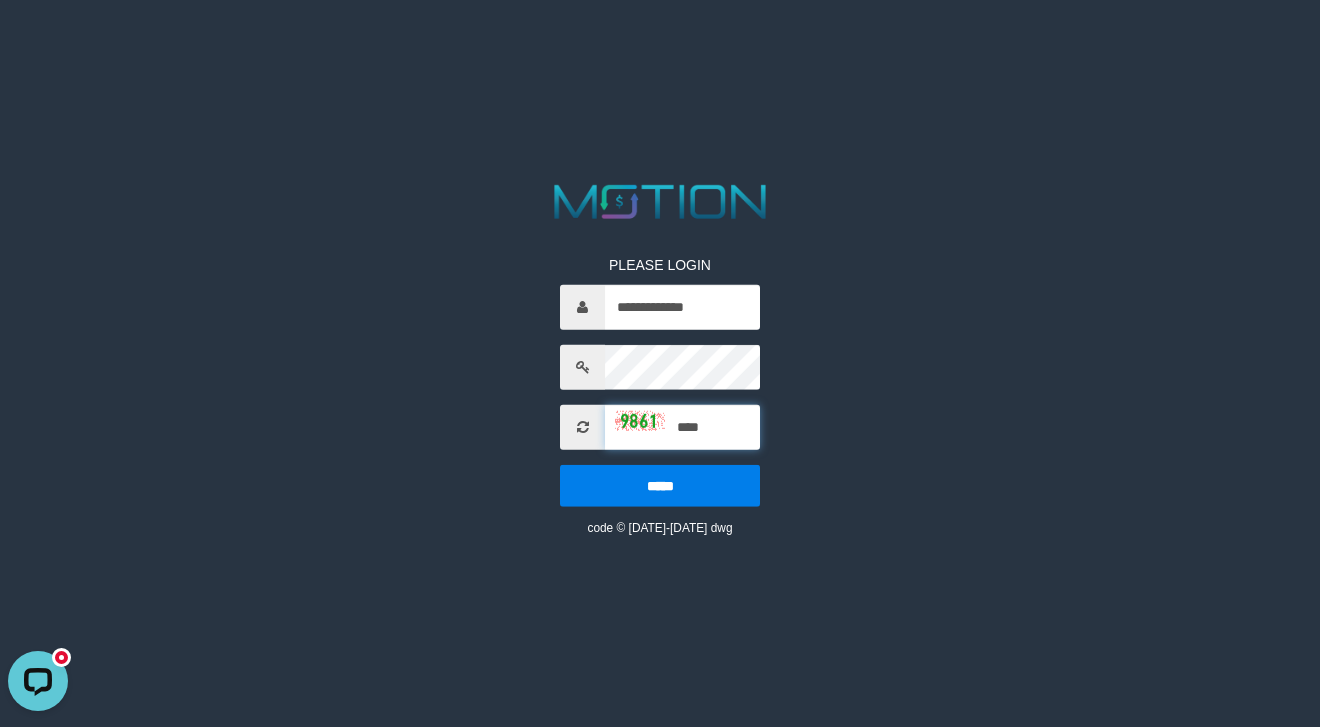 type on "****" 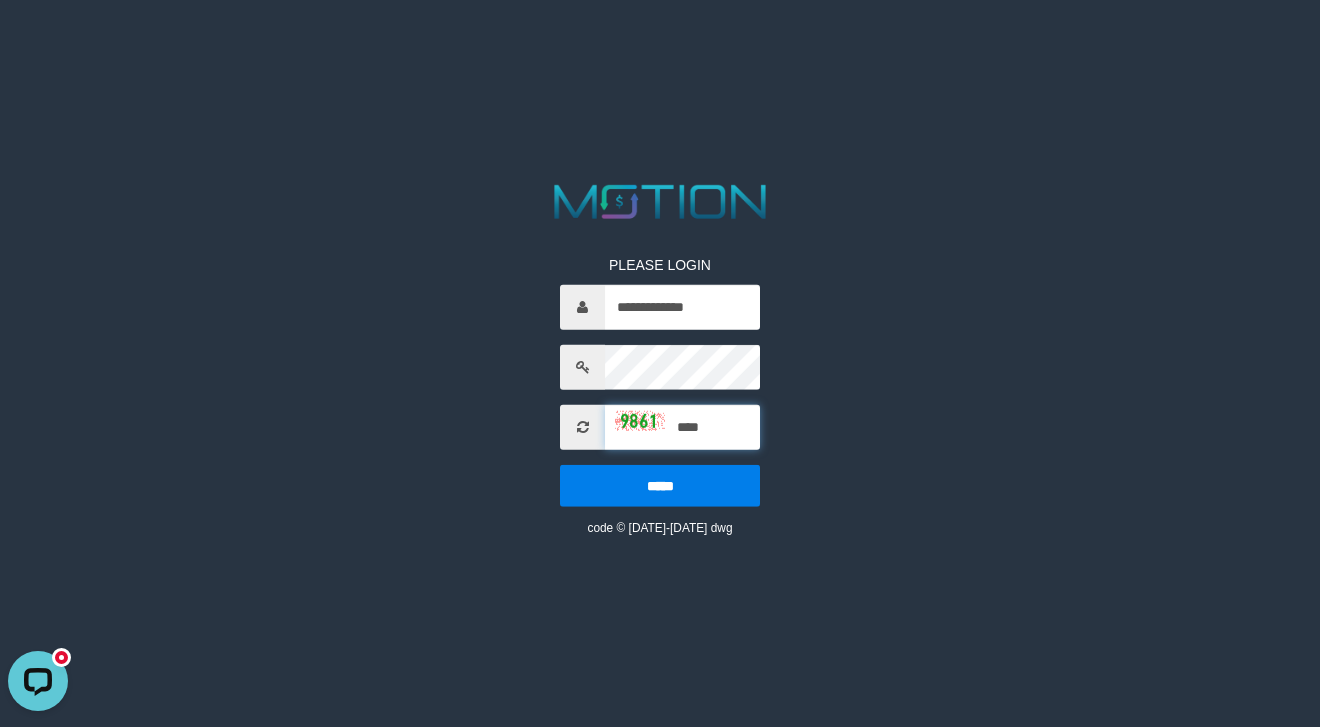 click on "*****" at bounding box center (660, 485) 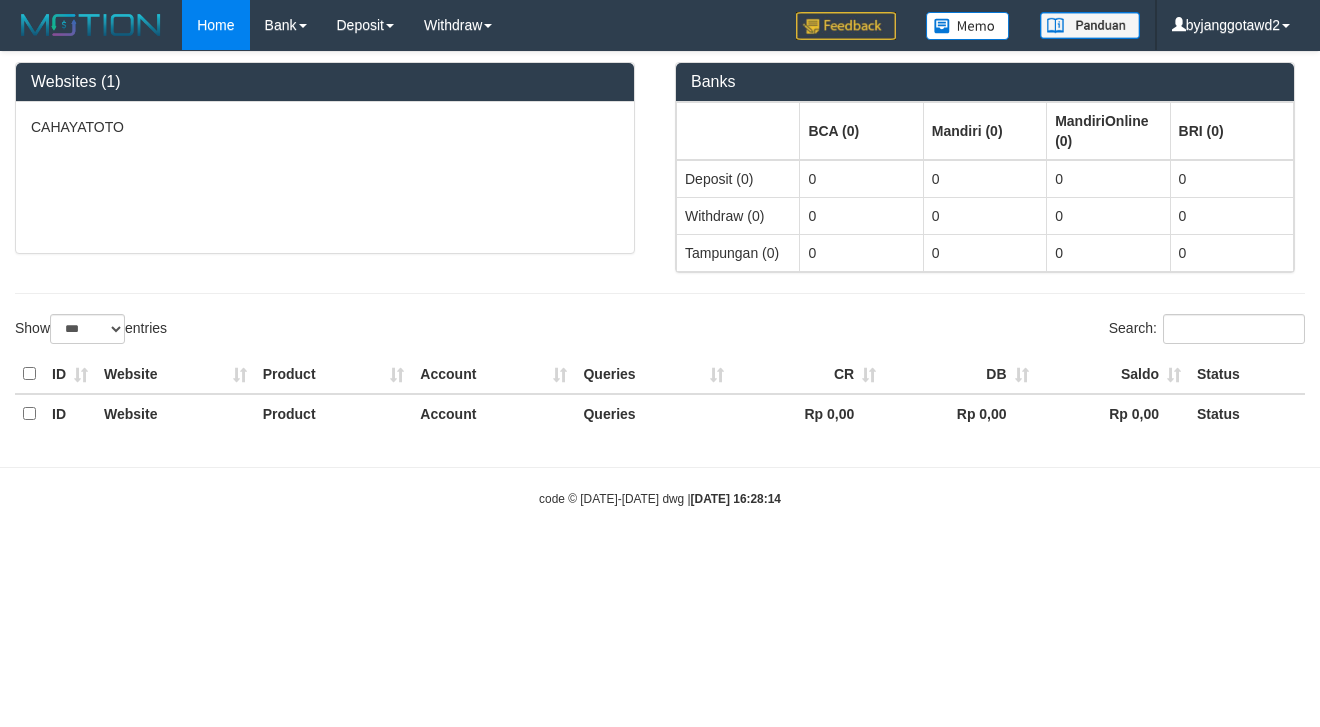 select on "***" 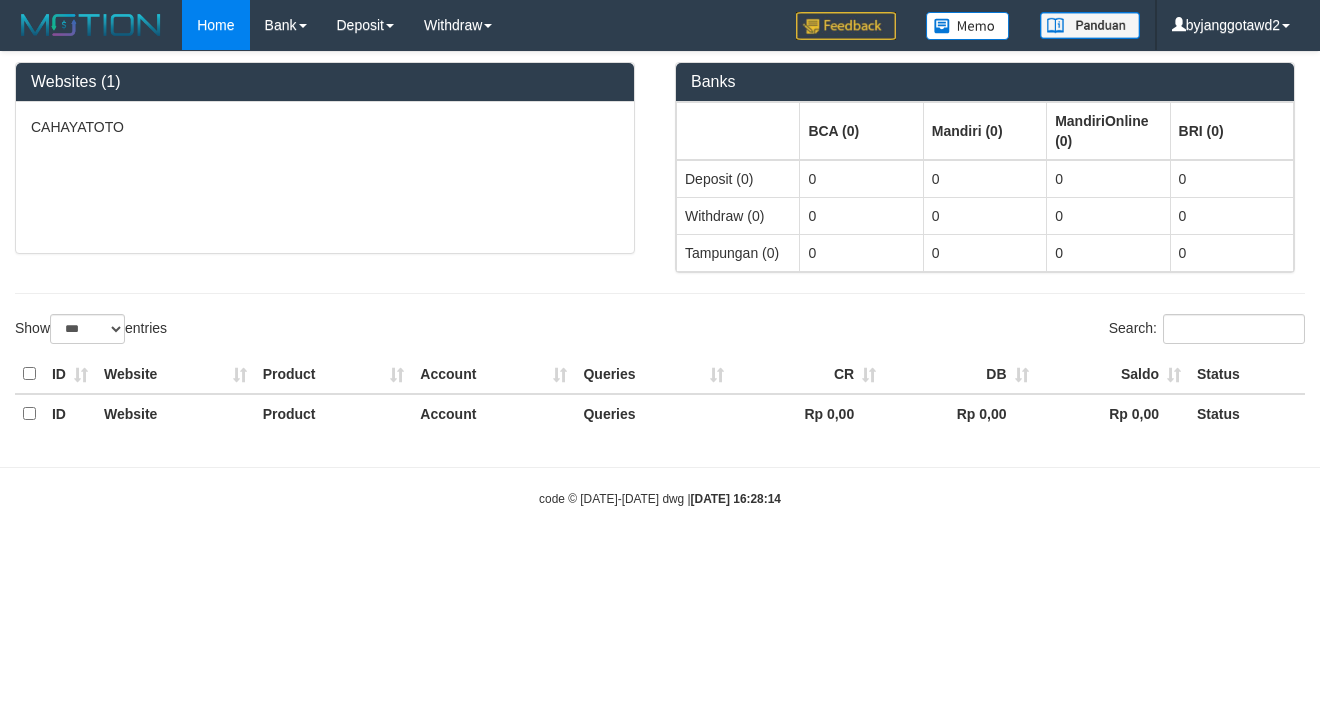 scroll, scrollTop: 0, scrollLeft: 0, axis: both 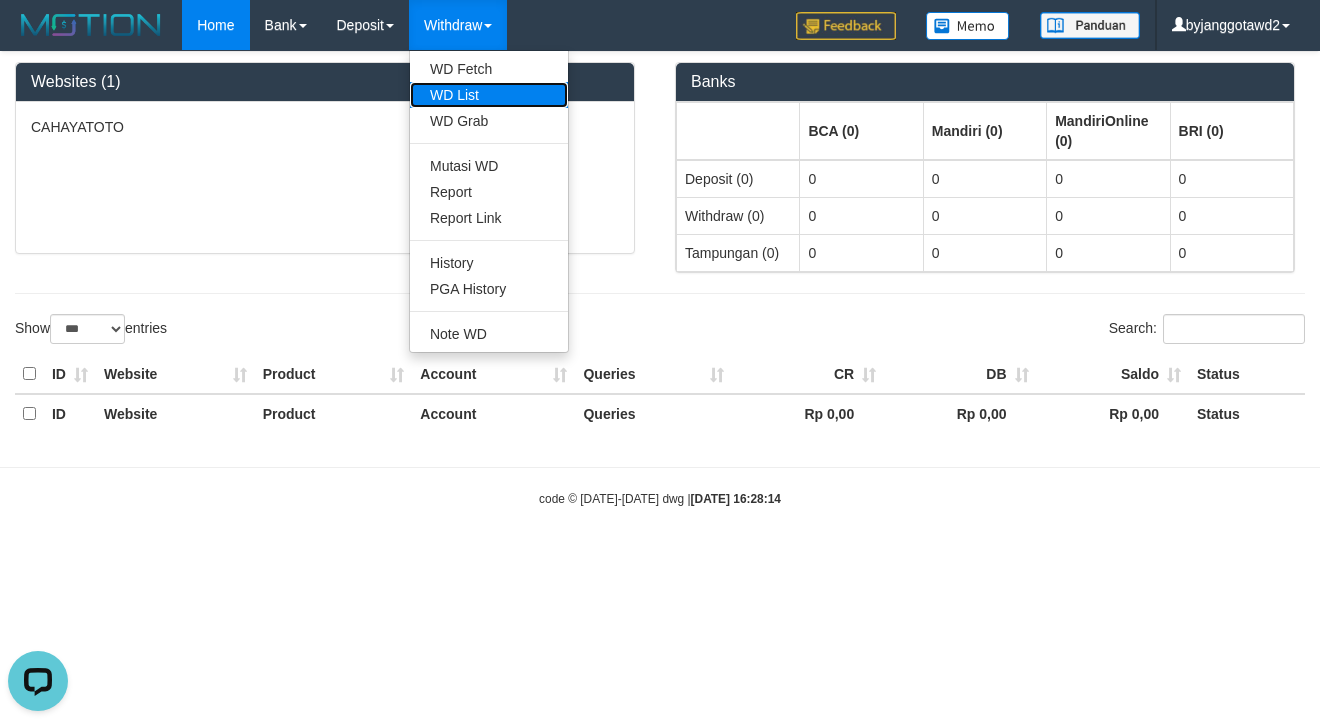 click on "WD List" at bounding box center (489, 95) 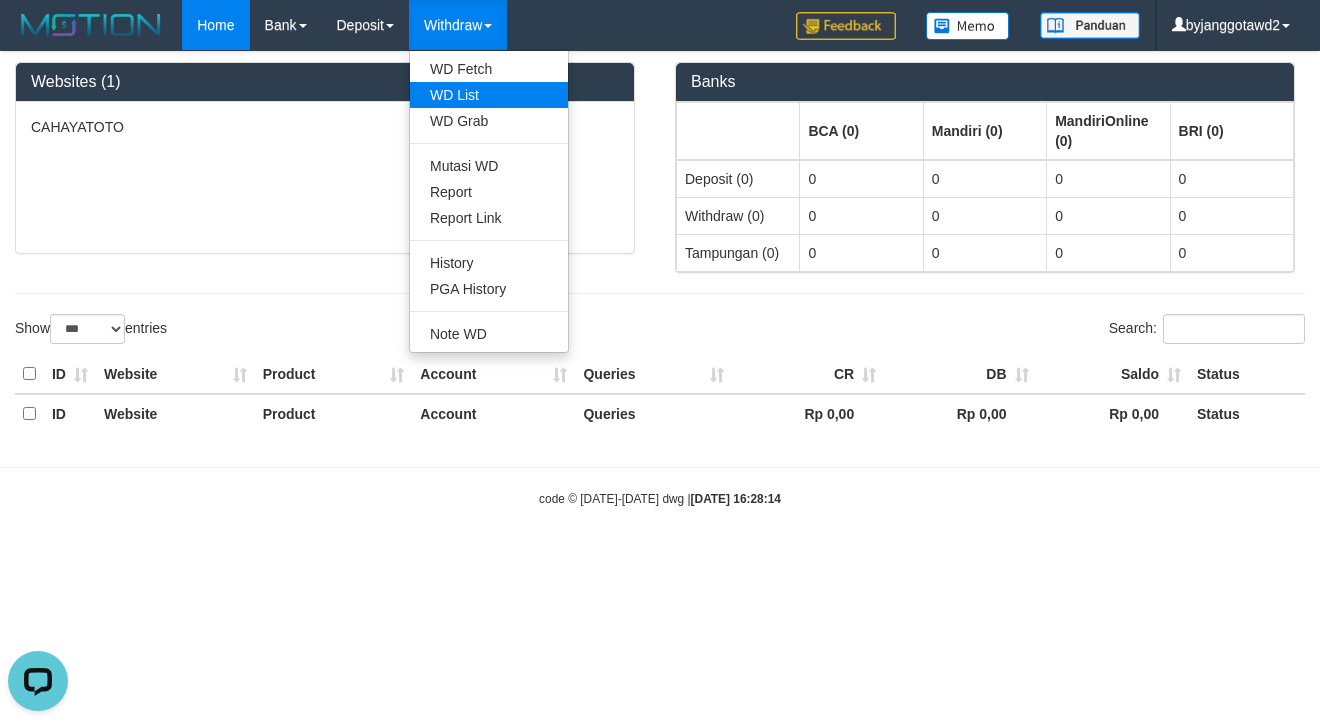 scroll, scrollTop: 0, scrollLeft: 0, axis: both 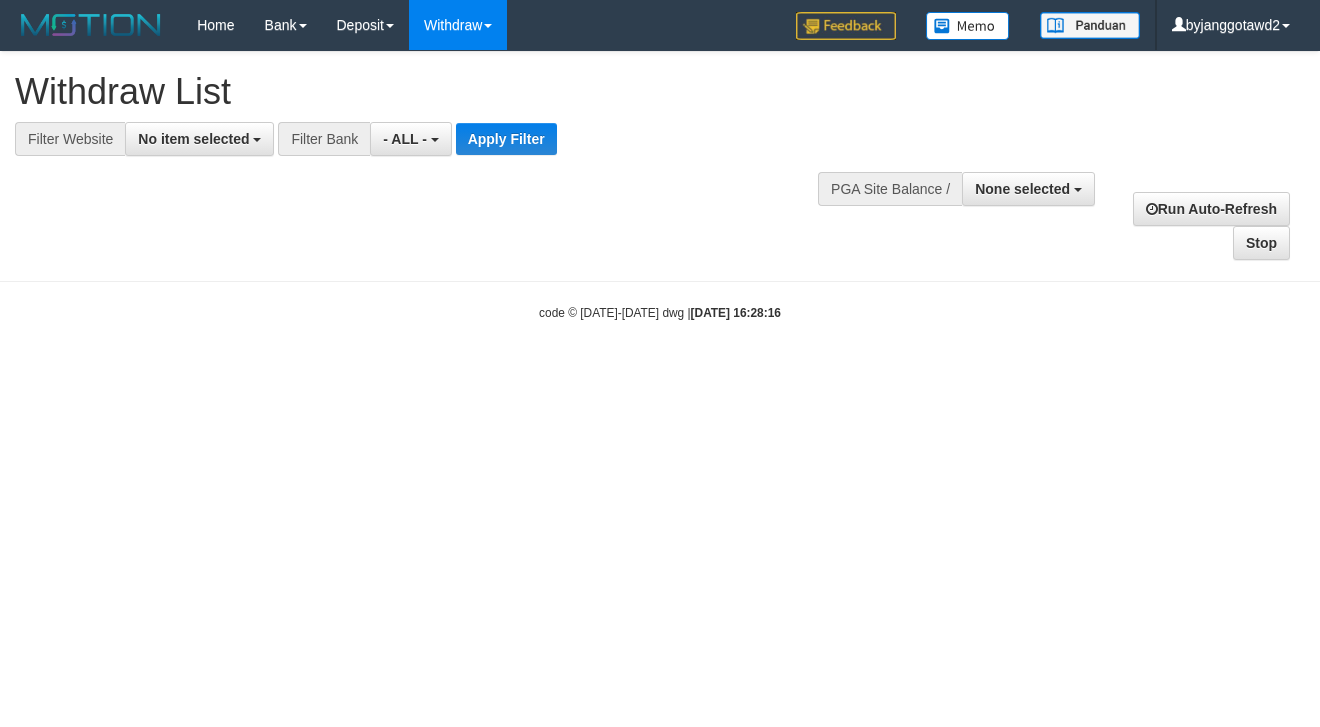 select 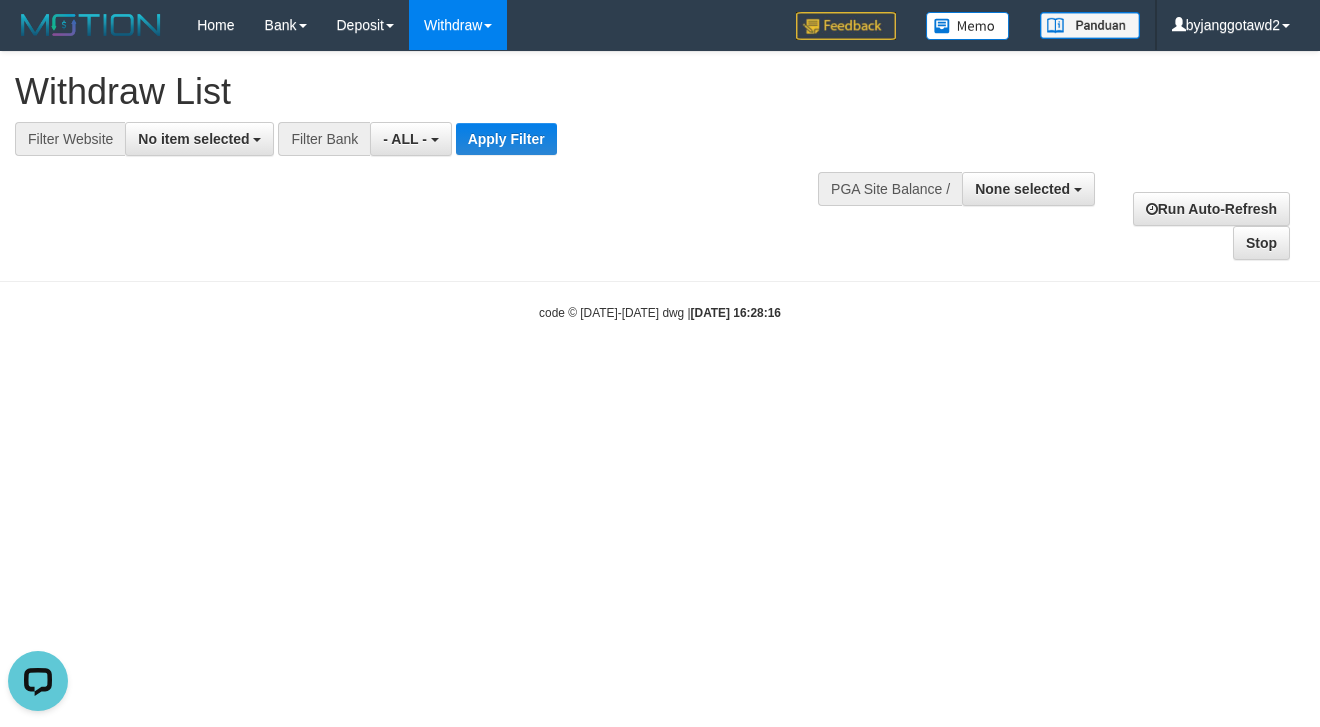 scroll, scrollTop: 0, scrollLeft: 0, axis: both 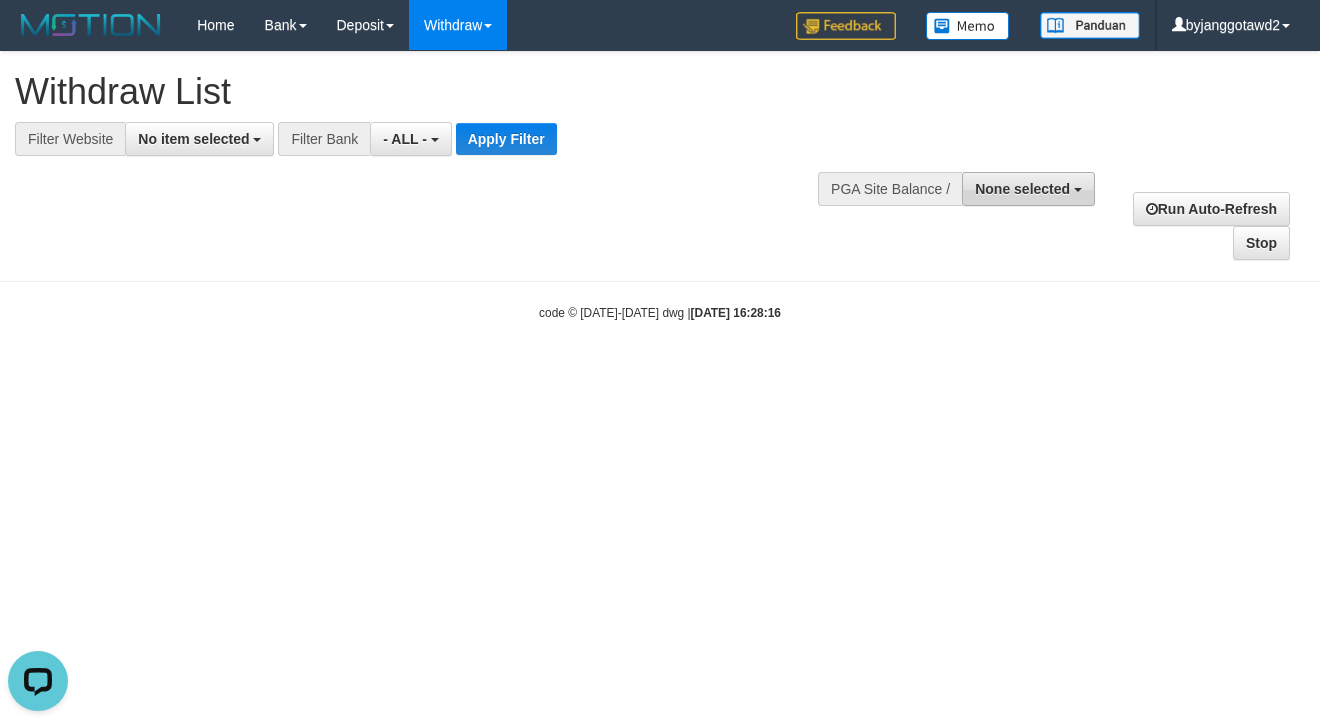 click on "None selected" at bounding box center (1022, 189) 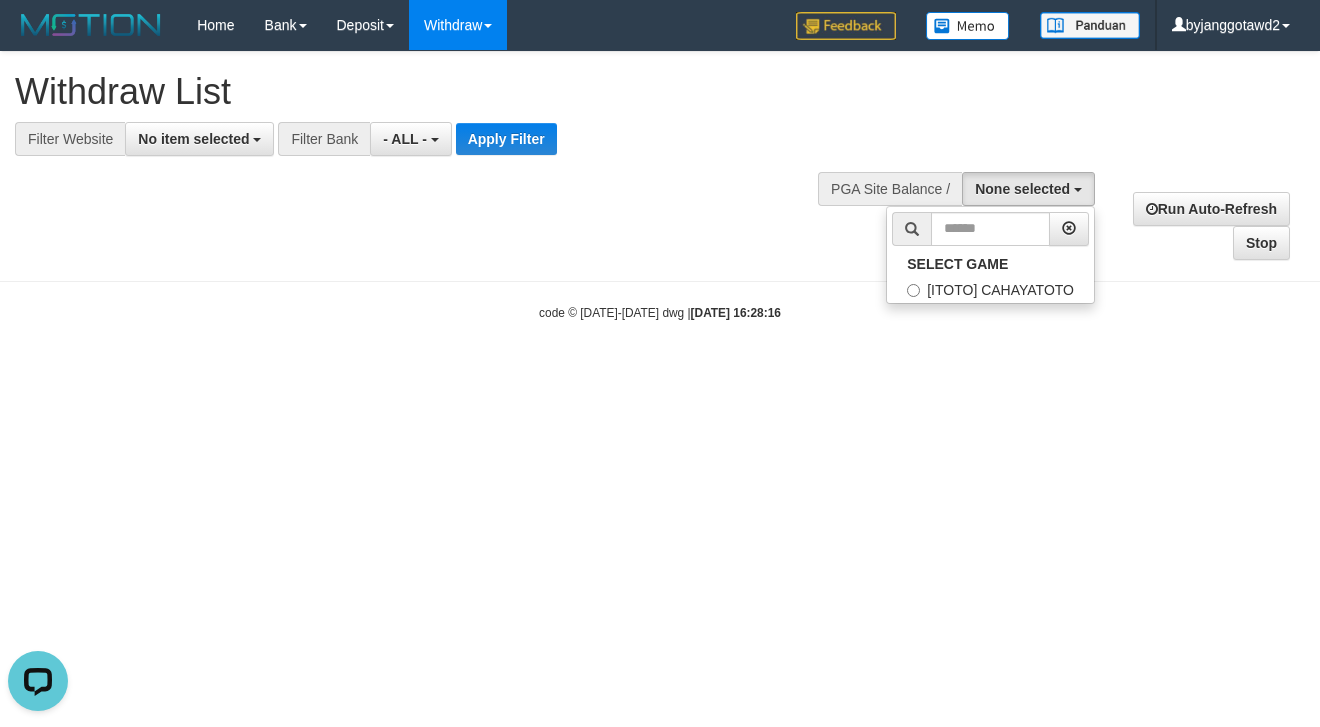 click on "**********" at bounding box center [660, 156] 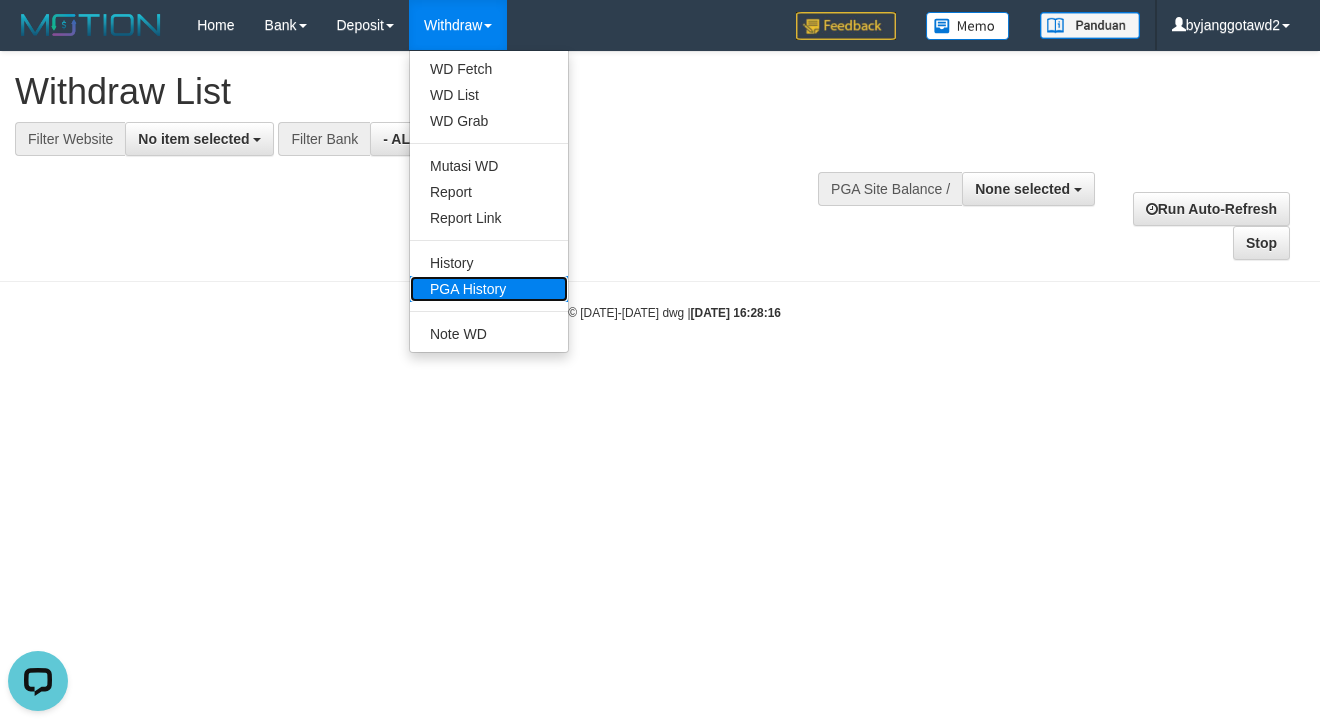 click on "PGA History" at bounding box center (489, 289) 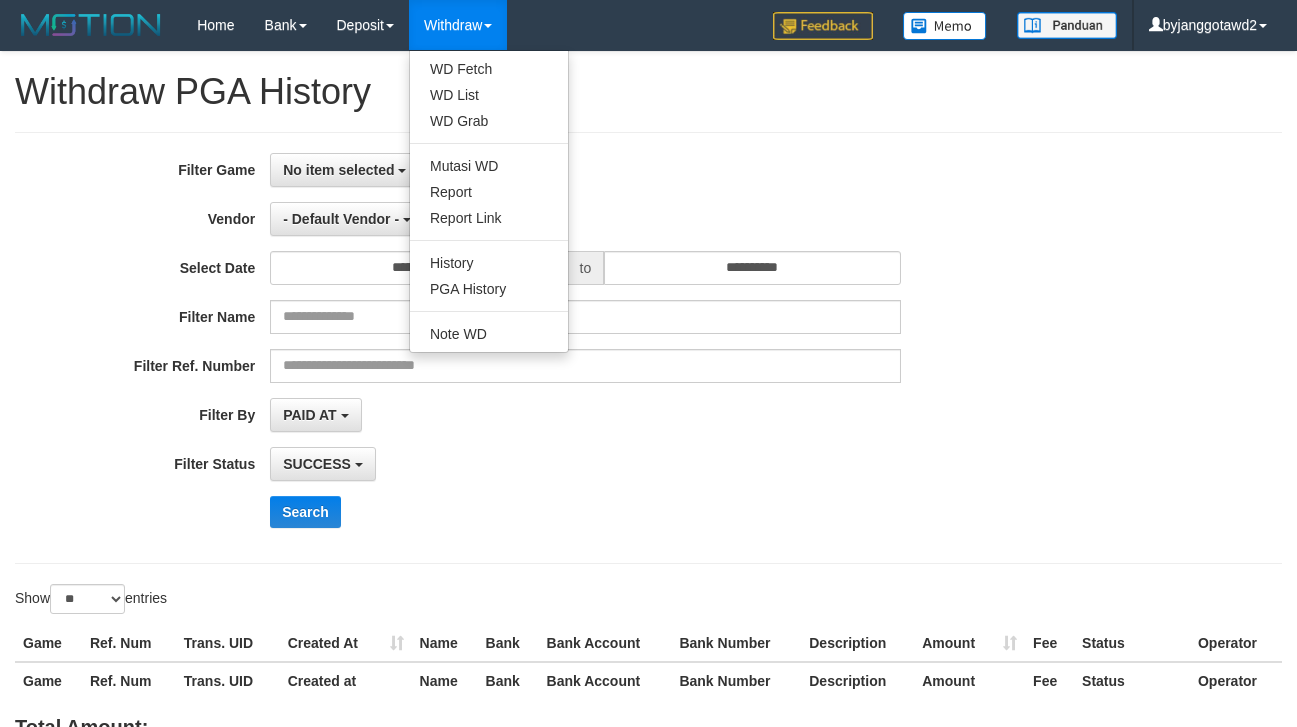 select 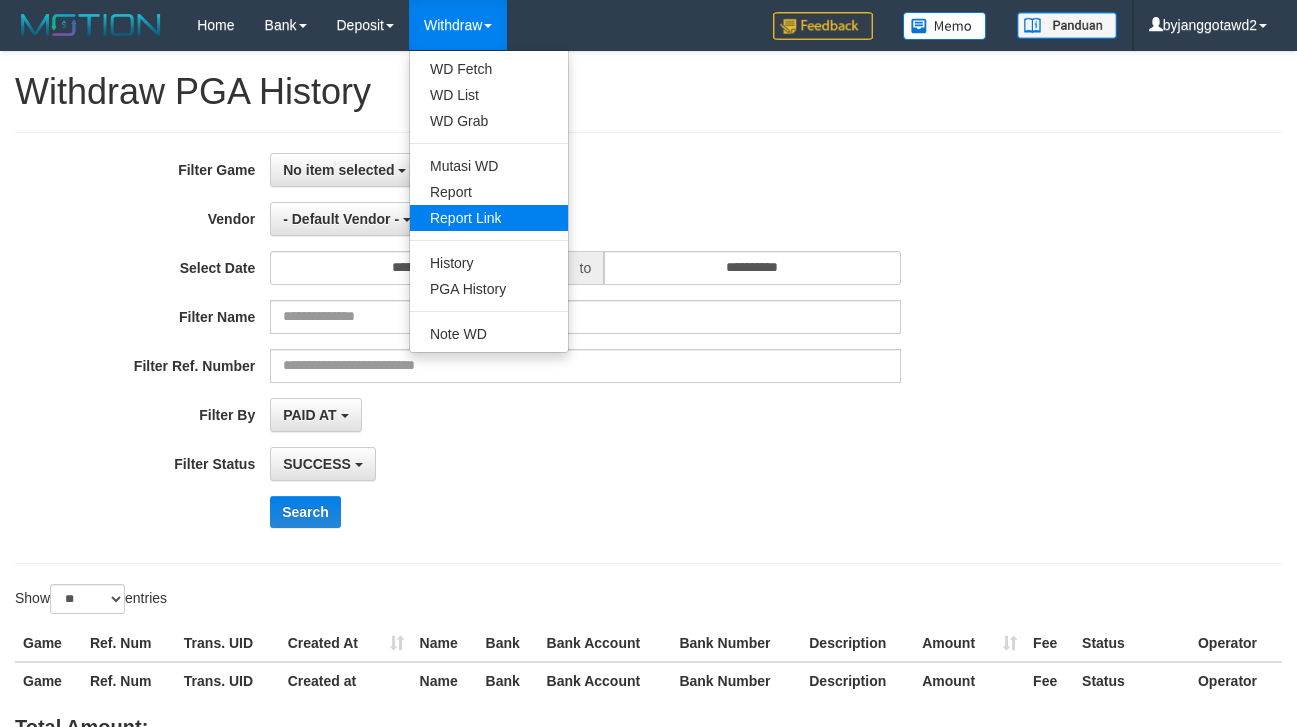 scroll, scrollTop: 0, scrollLeft: 0, axis: both 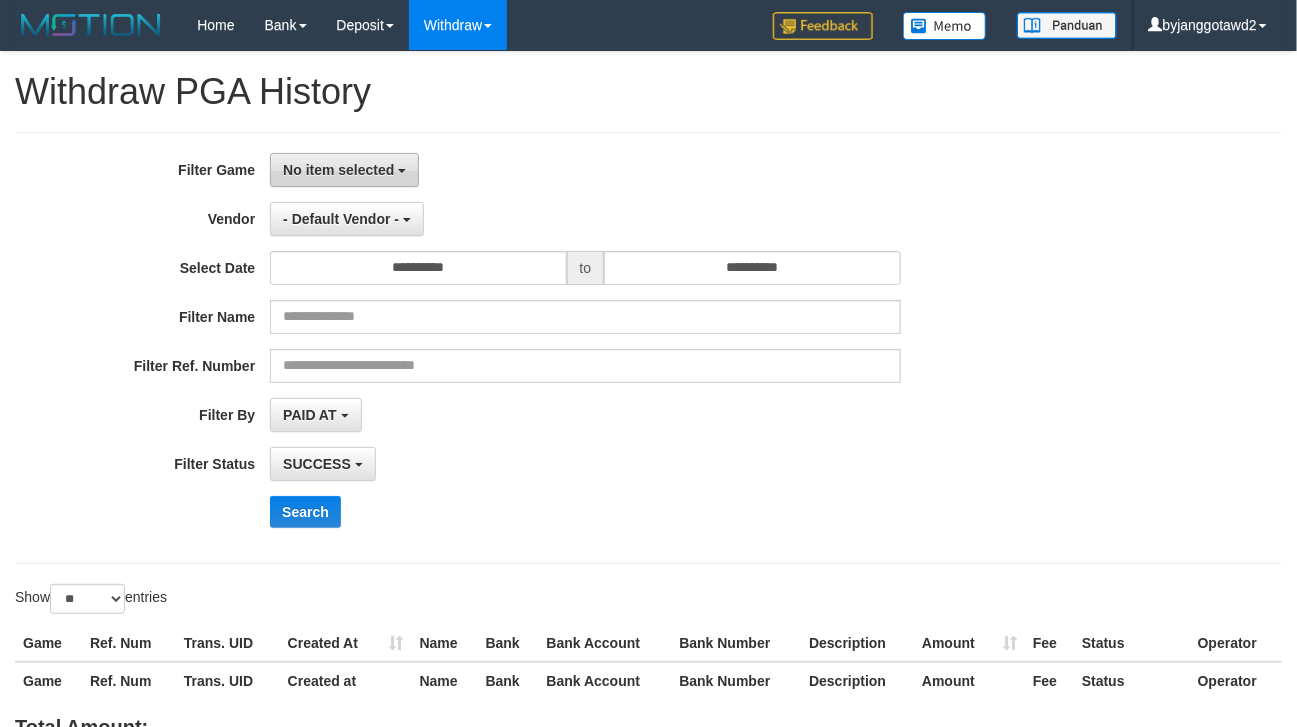 click on "No item selected" at bounding box center (338, 170) 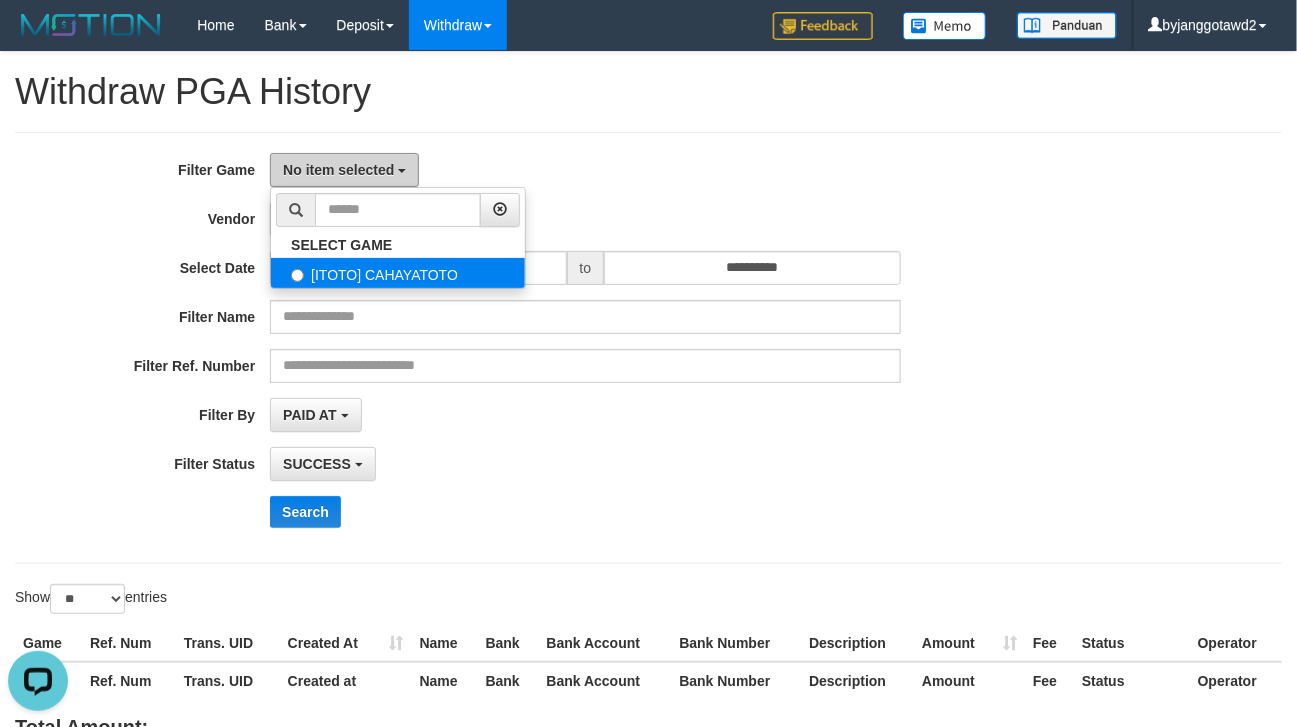 scroll, scrollTop: 0, scrollLeft: 0, axis: both 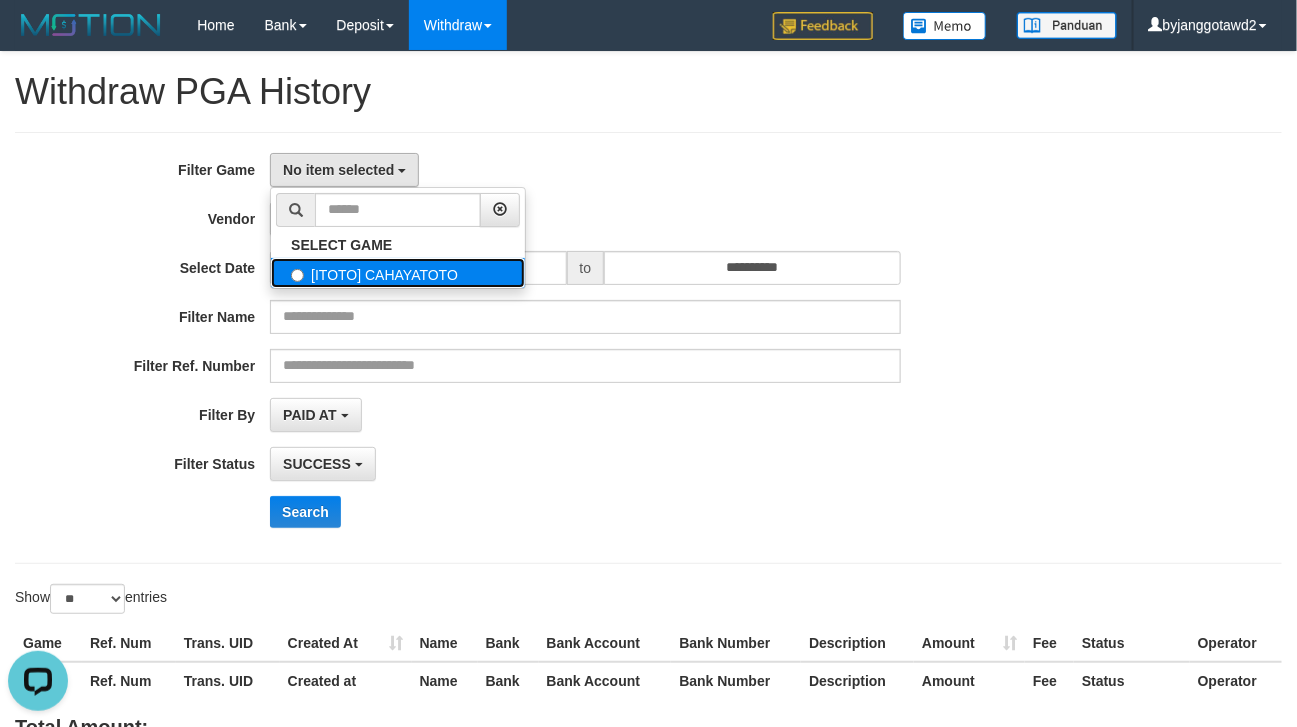 click on "[ITOTO] CAHAYATOTO" at bounding box center (398, 273) 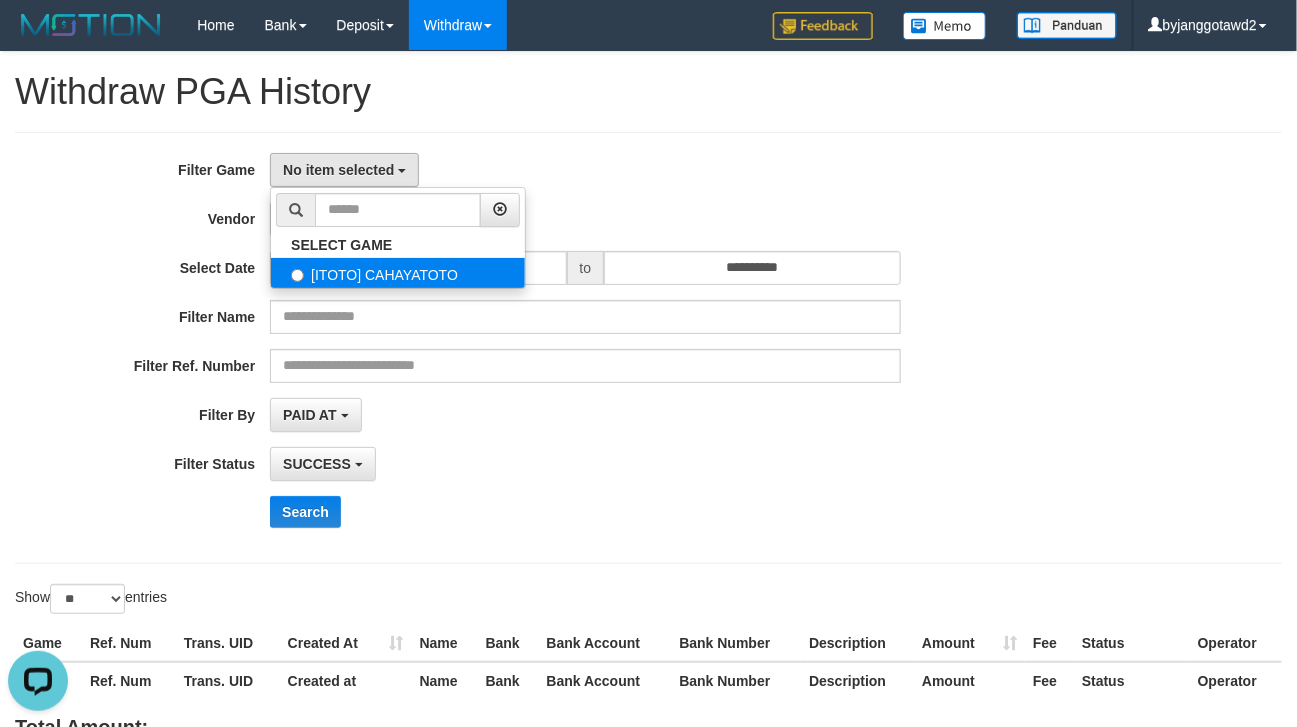 select on "****" 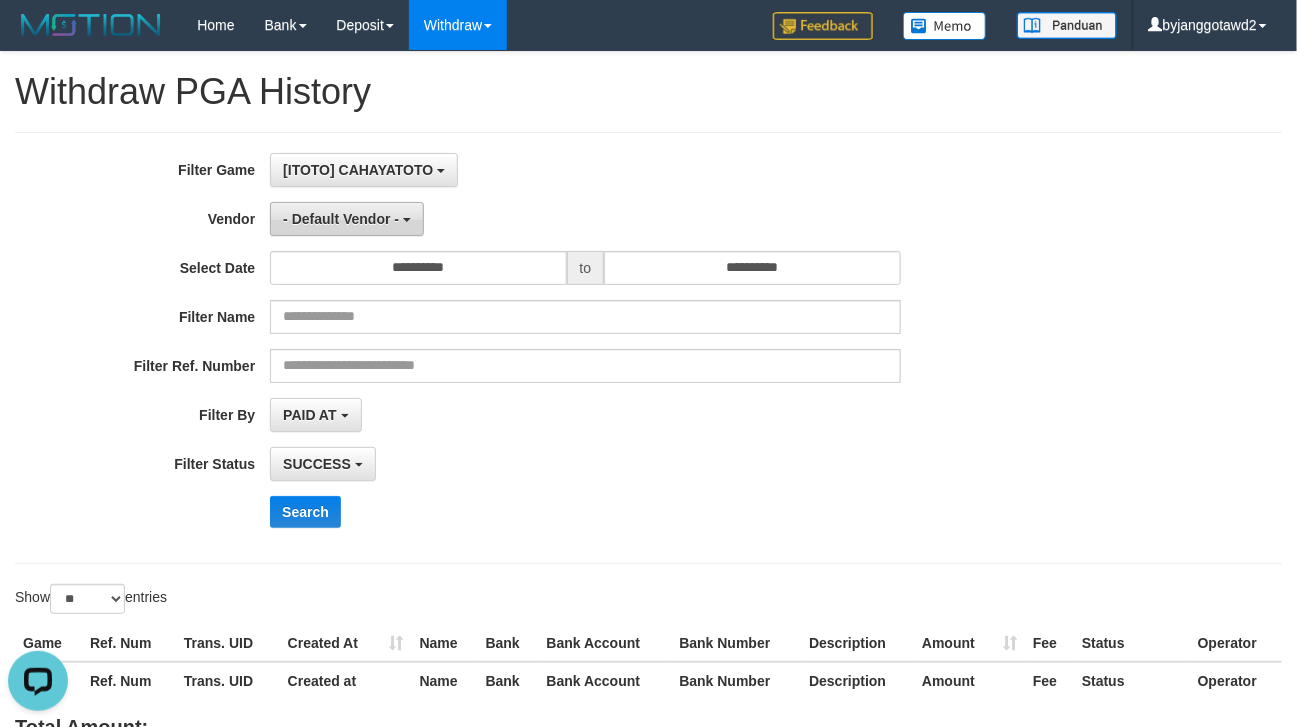 scroll, scrollTop: 18, scrollLeft: 0, axis: vertical 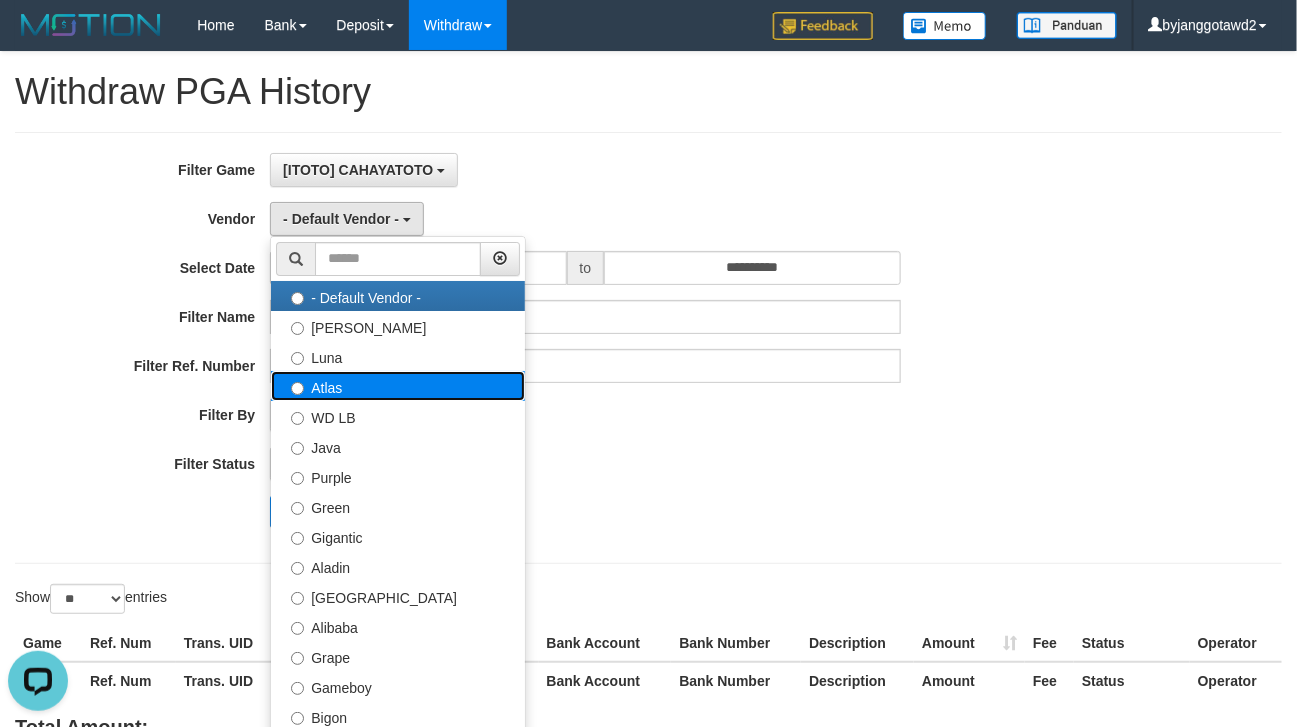 click on "Atlas" at bounding box center [398, 386] 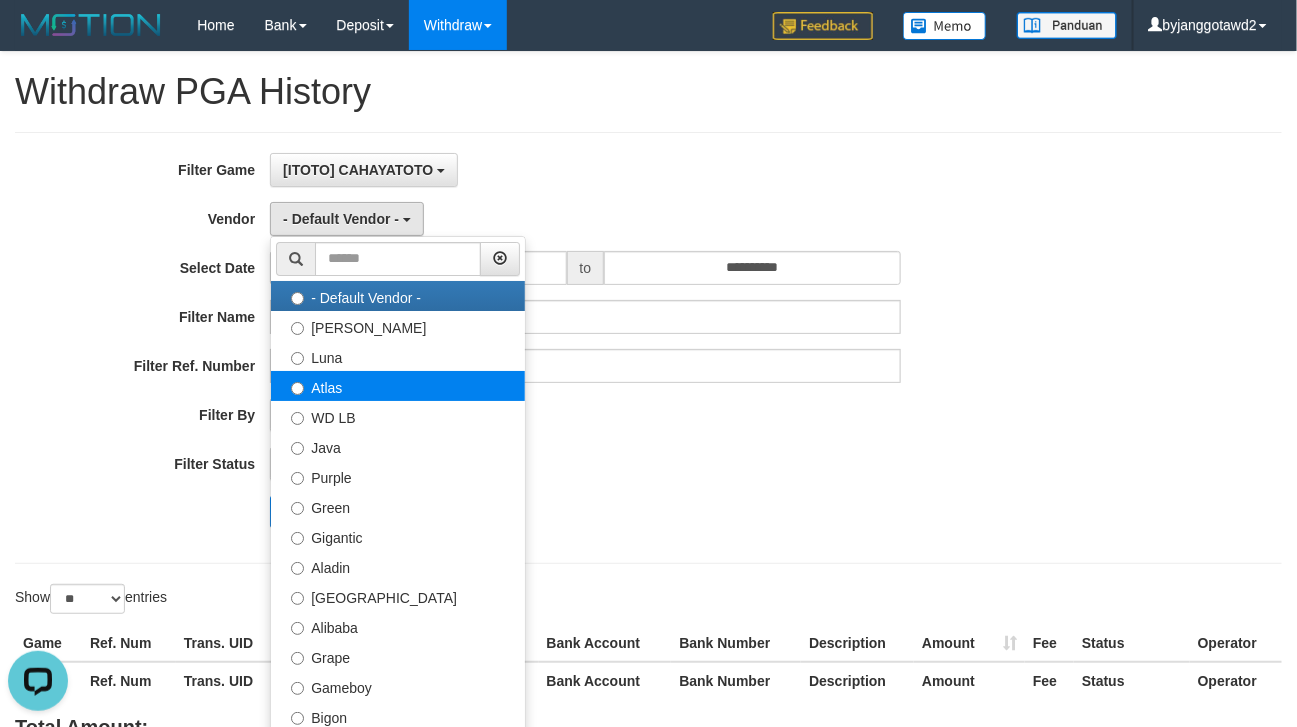 select on "**********" 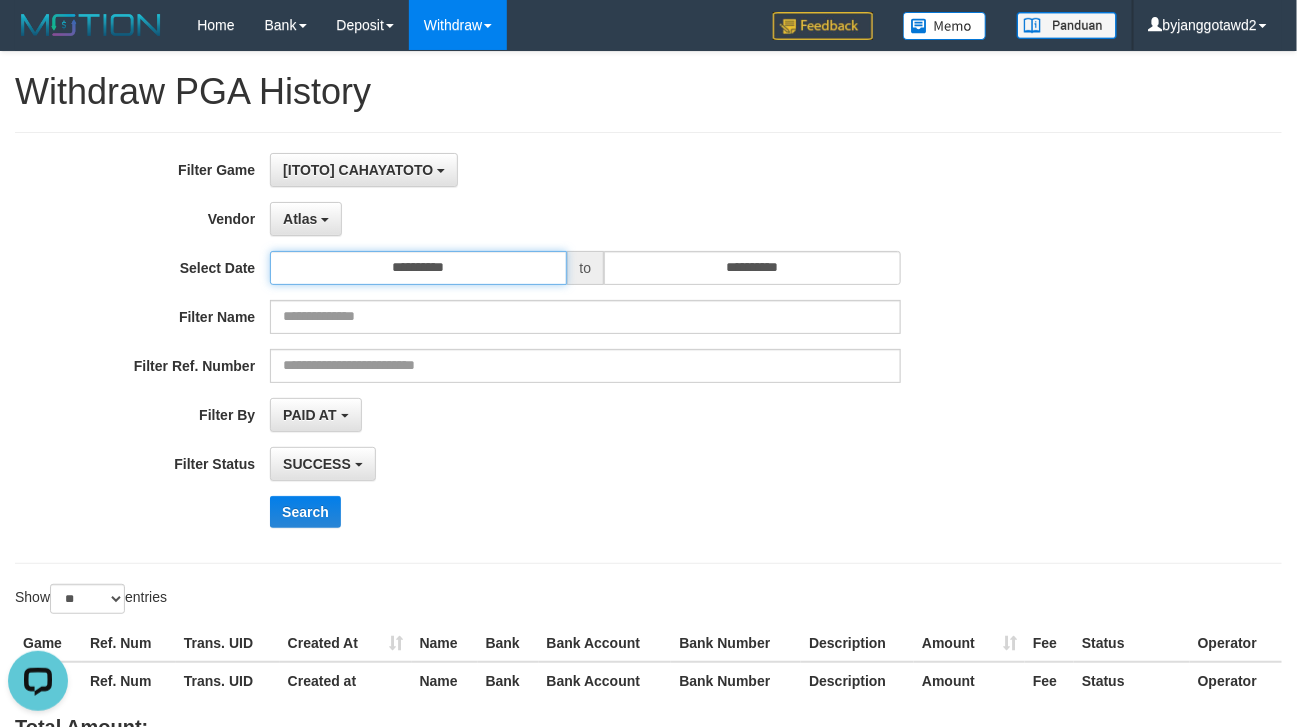 click on "**********" at bounding box center (418, 268) 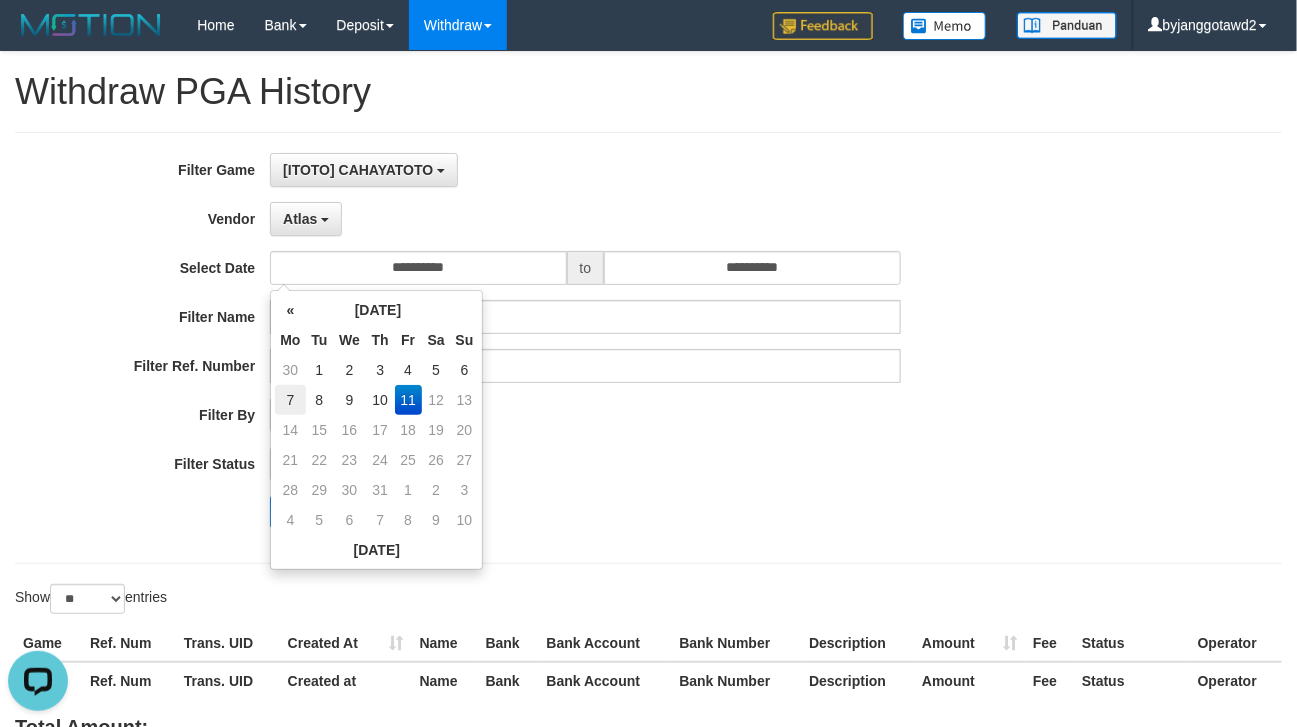 click on "7" at bounding box center [290, 400] 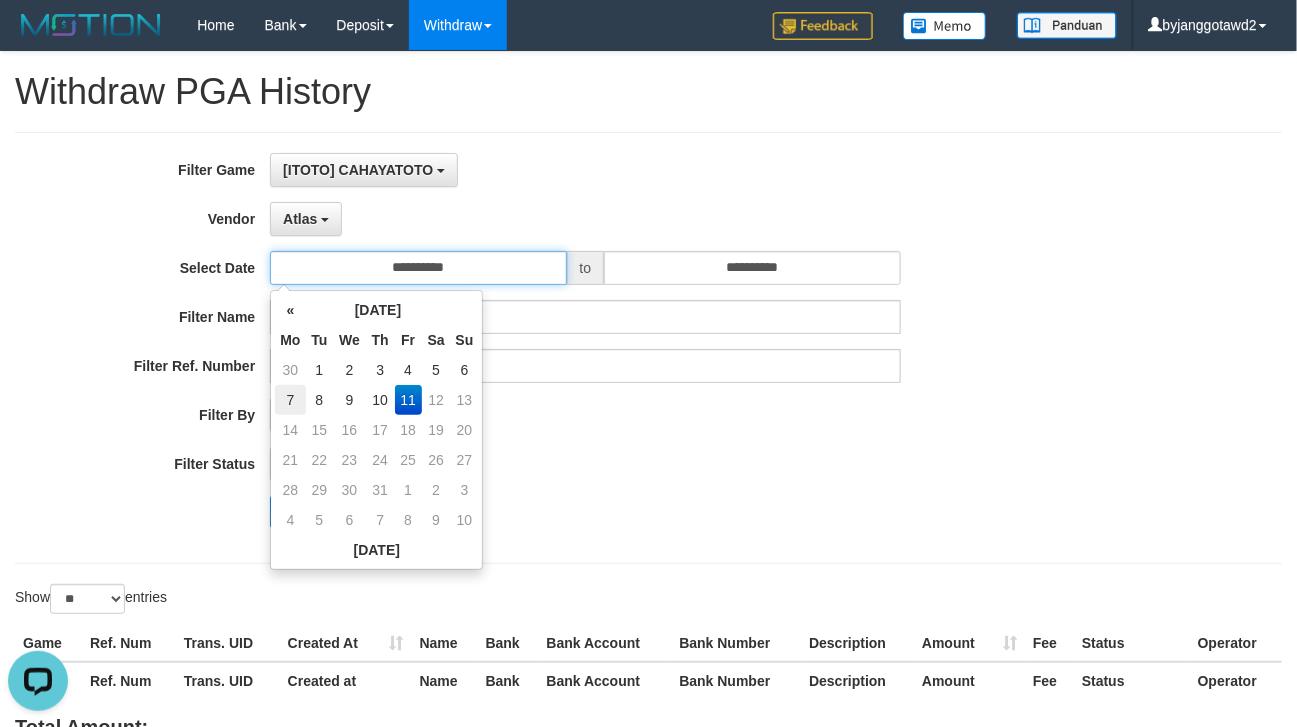 type on "**********" 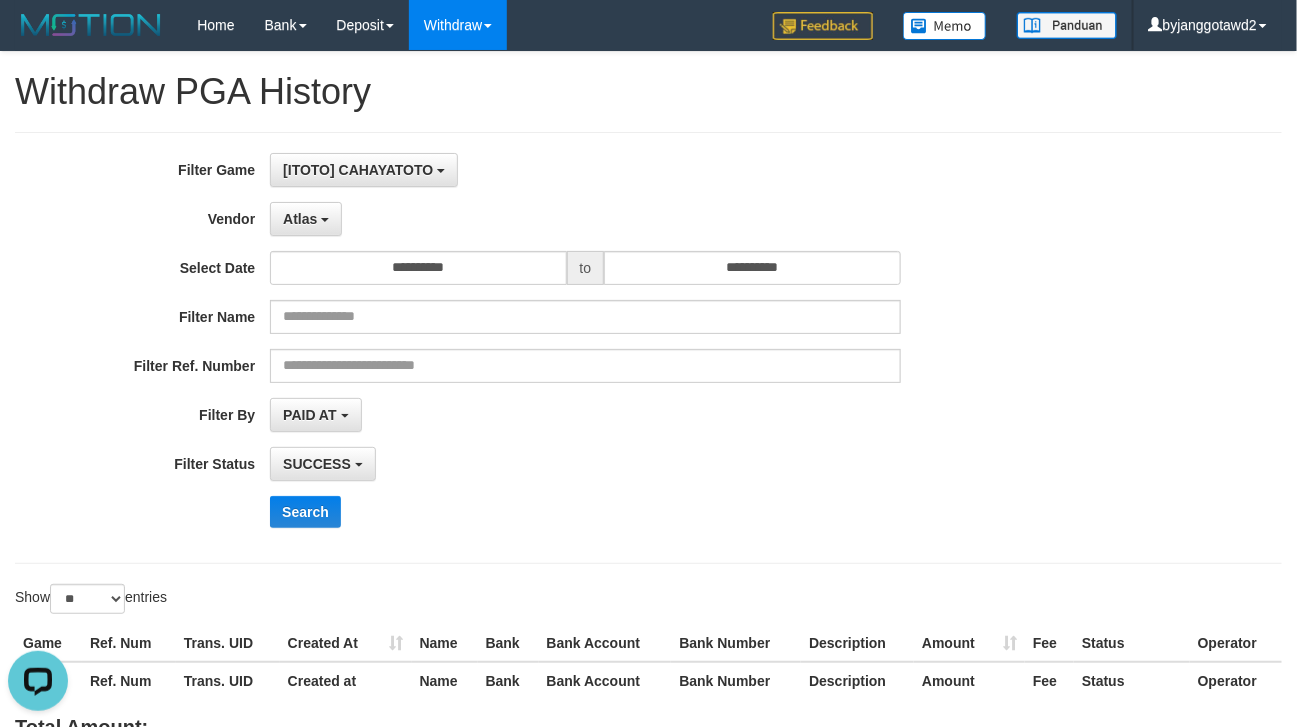 click on "PAID AT
PAID AT
CREATED AT" at bounding box center [585, 415] 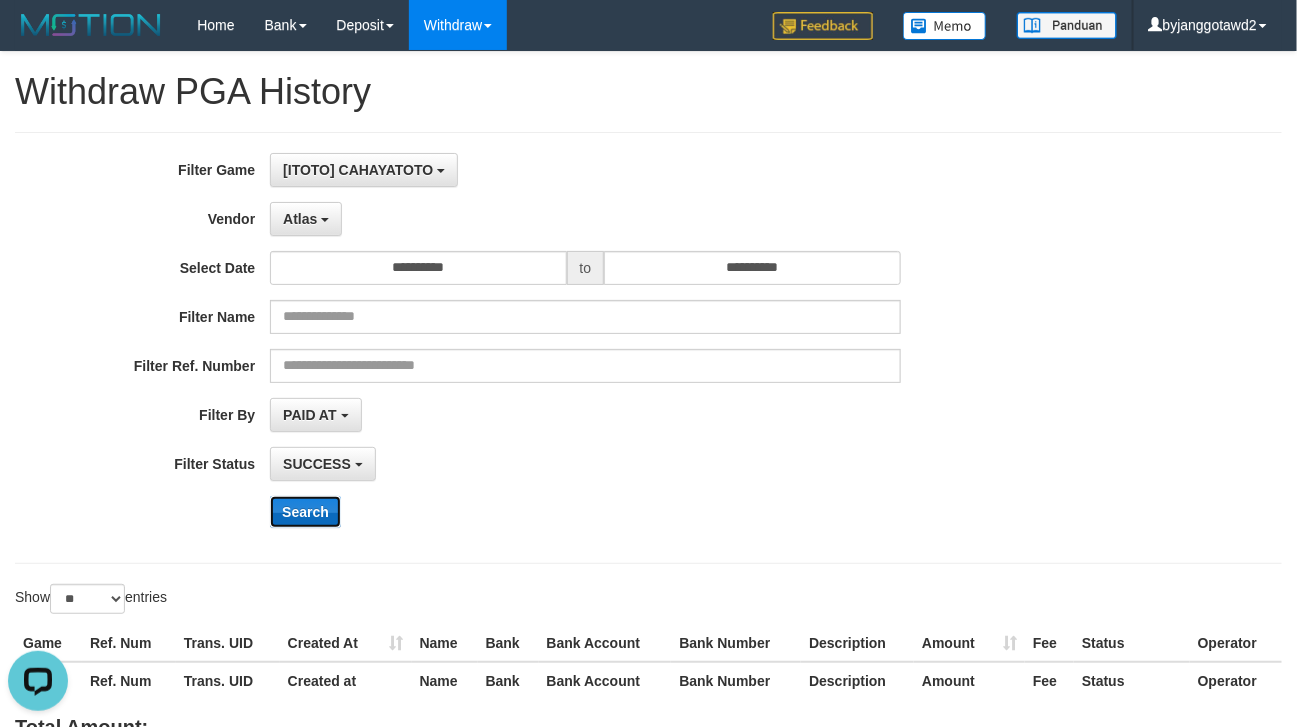 click on "Search" at bounding box center (305, 512) 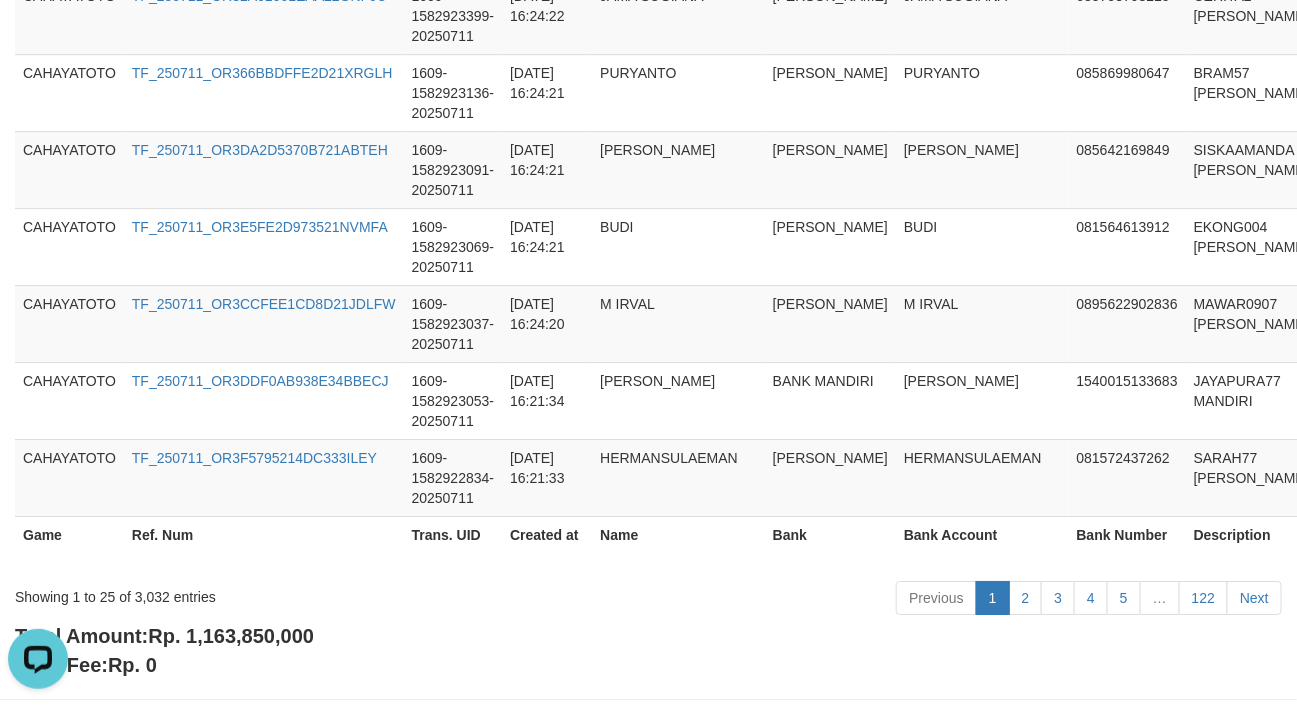 scroll, scrollTop: 2193, scrollLeft: 0, axis: vertical 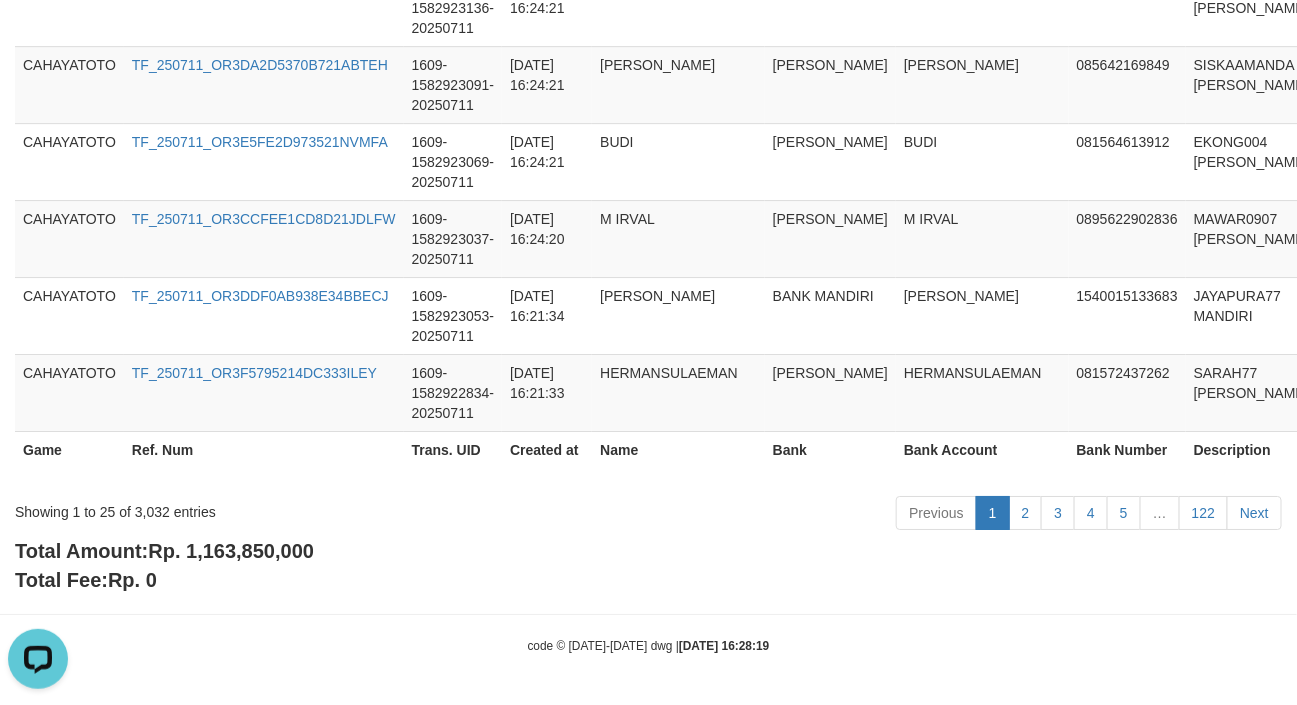 click on "Total Amount:  Rp. 1,163,850,000" at bounding box center [164, 551] 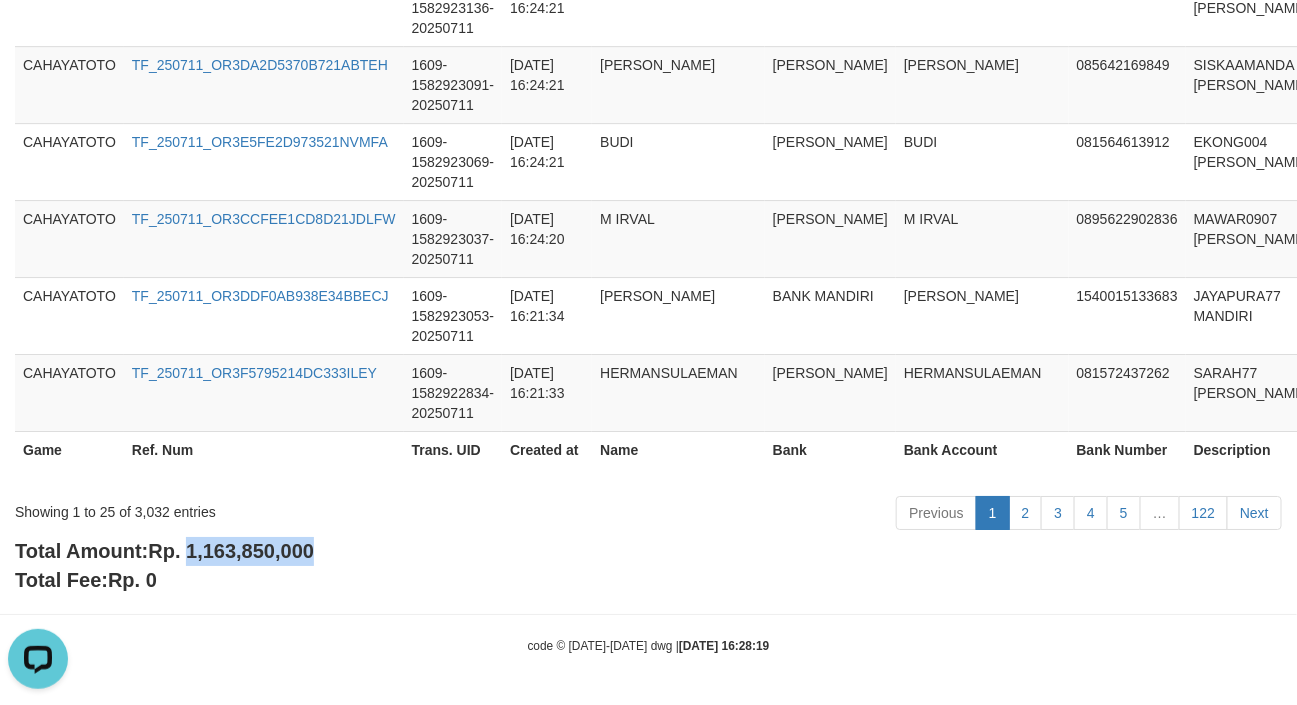 click on "Total Amount:  Rp. 1,163,850,000" at bounding box center [164, 551] 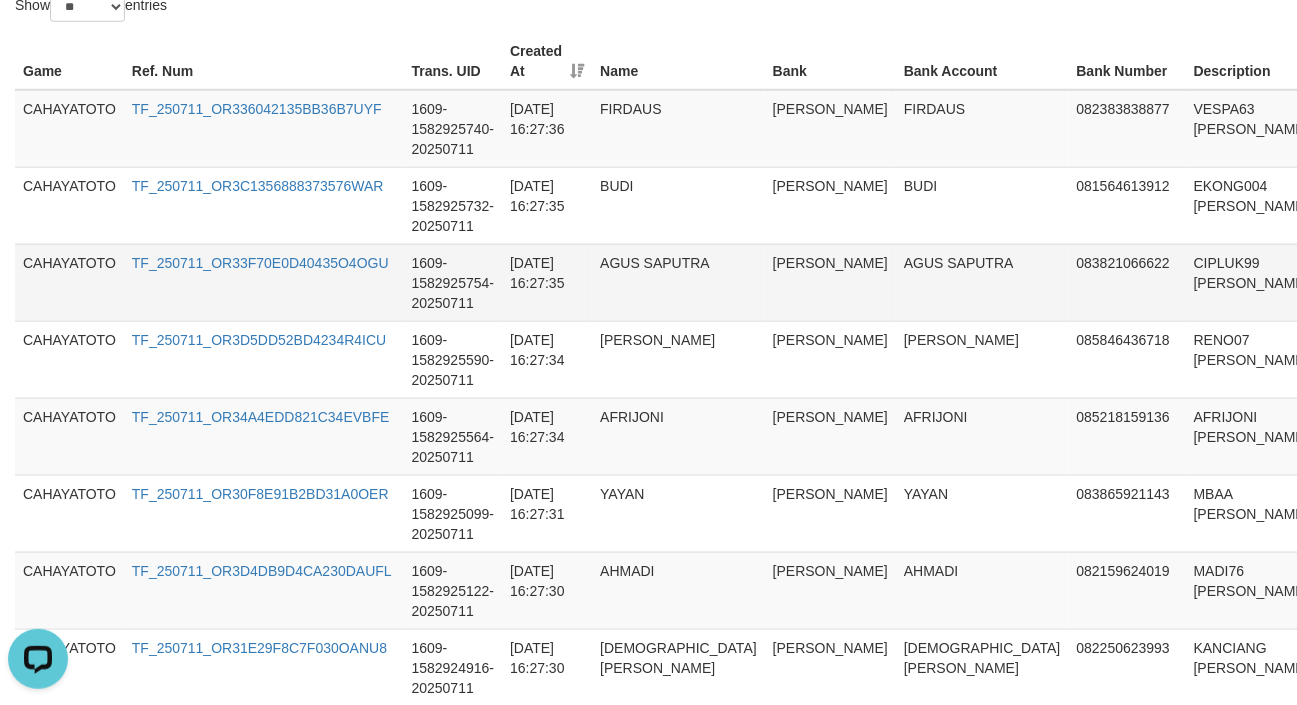 scroll, scrollTop: 0, scrollLeft: 0, axis: both 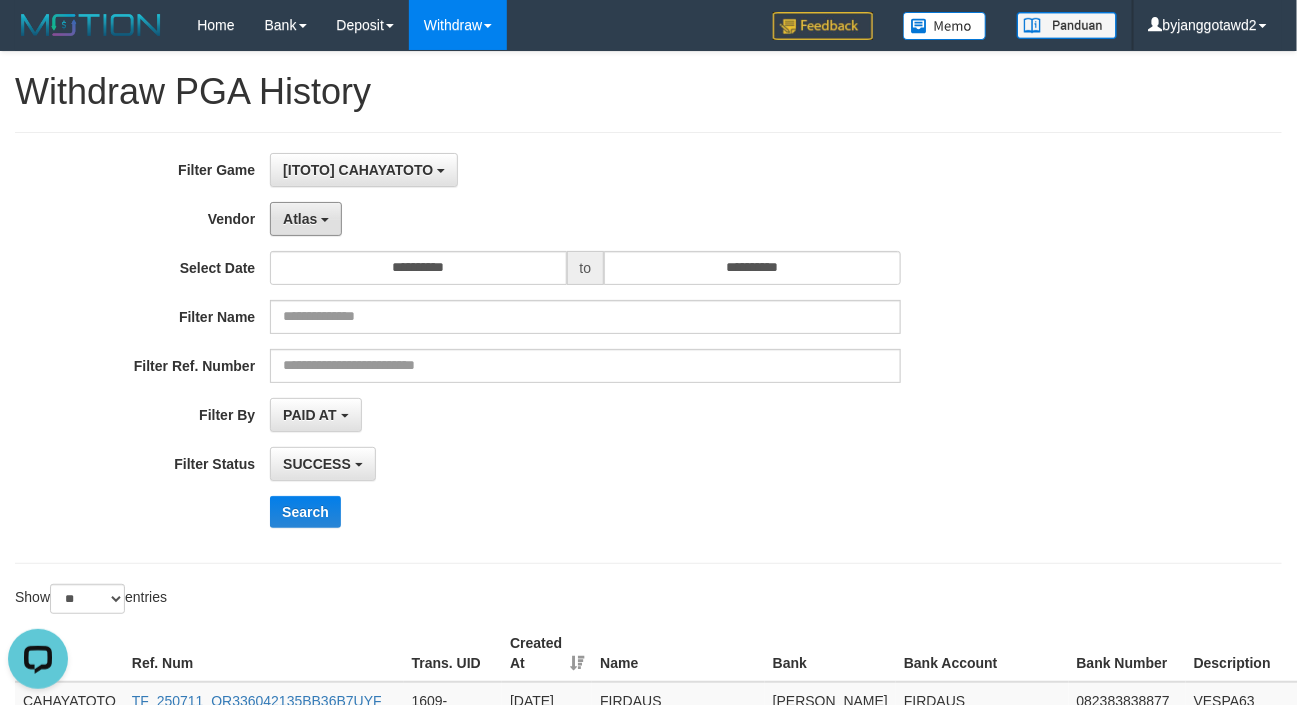 drag, startPoint x: 306, startPoint y: 226, endPoint x: 349, endPoint y: 343, distance: 124.65151 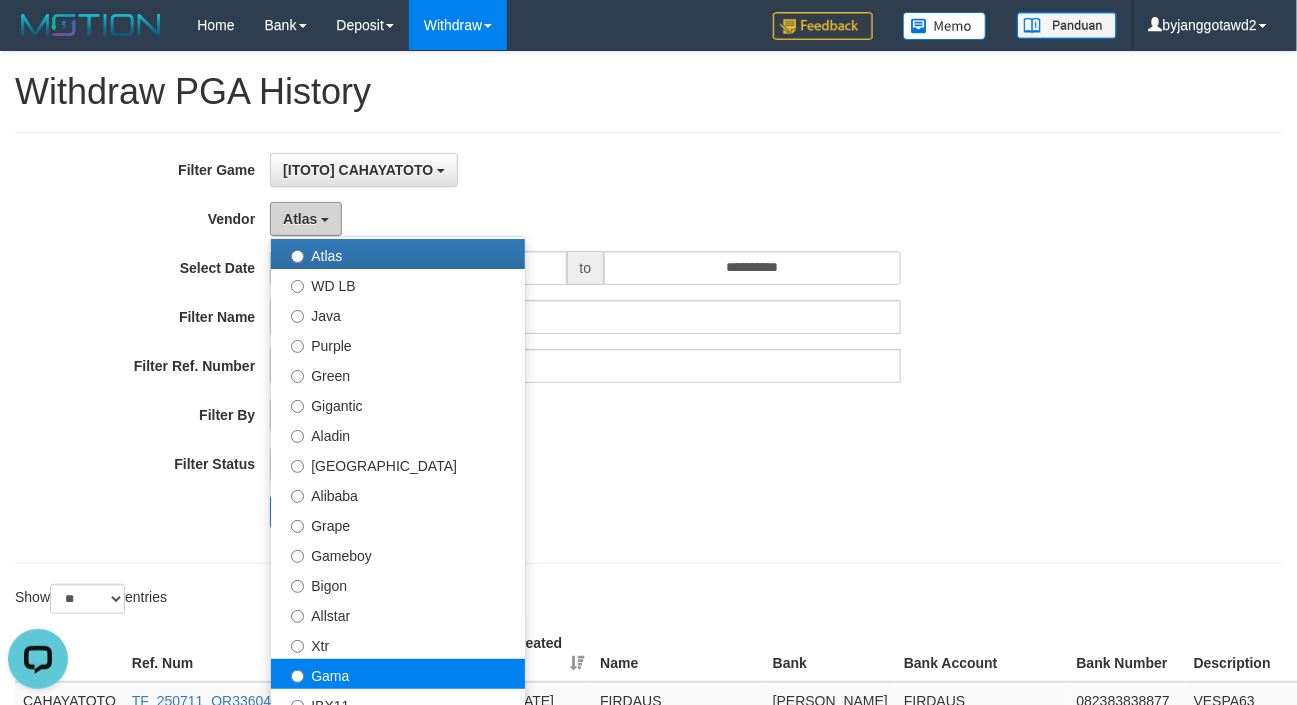 scroll, scrollTop: 199, scrollLeft: 0, axis: vertical 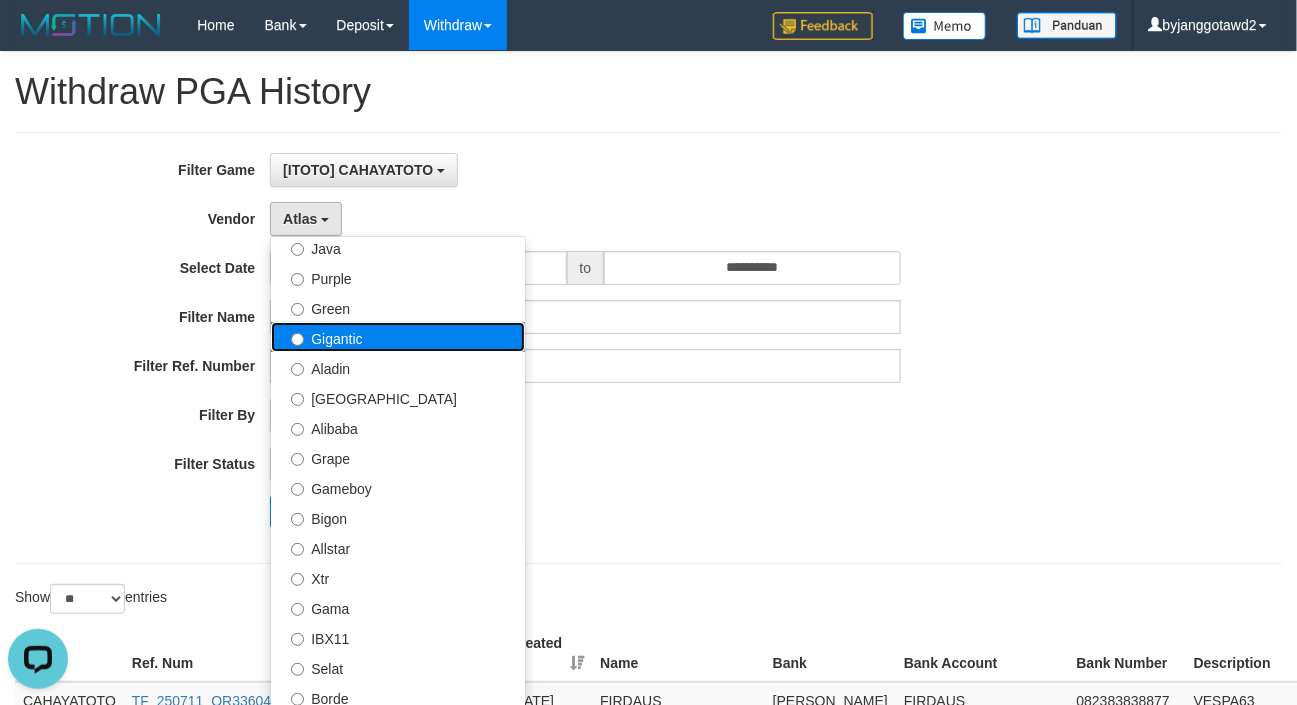 click on "Gigantic" at bounding box center [398, 337] 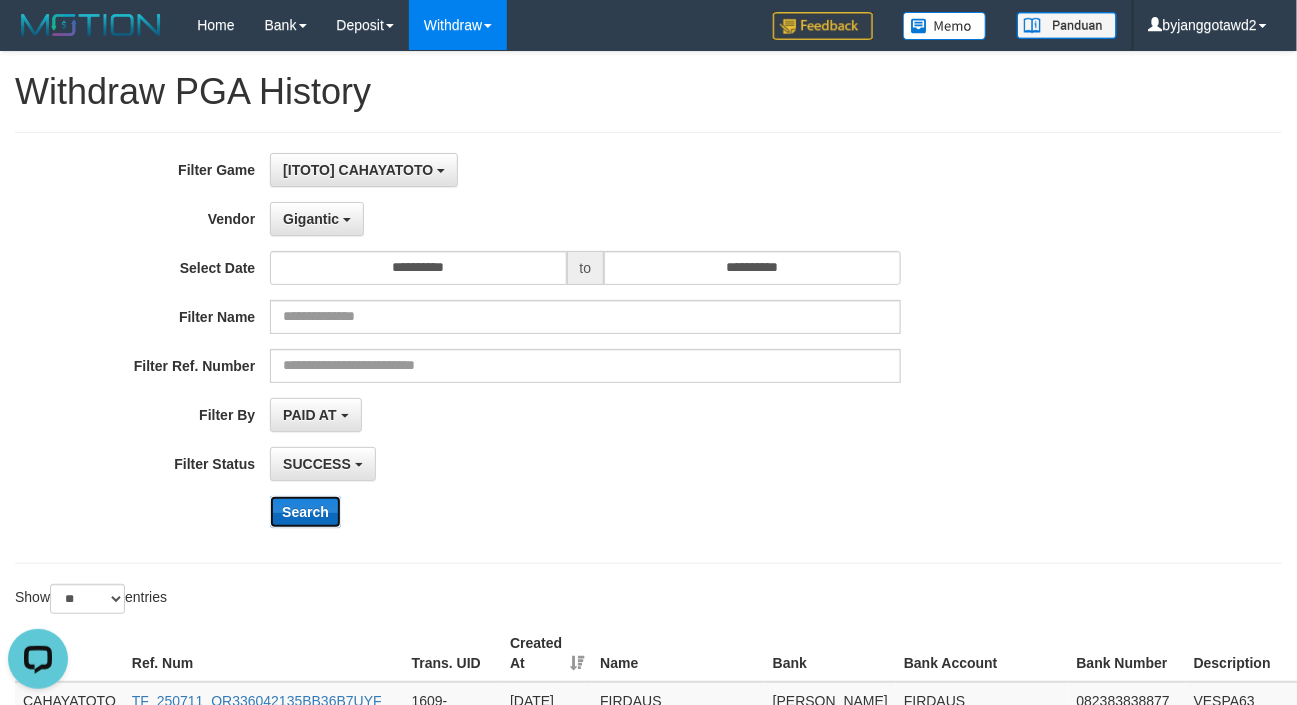 click on "Search" at bounding box center [305, 512] 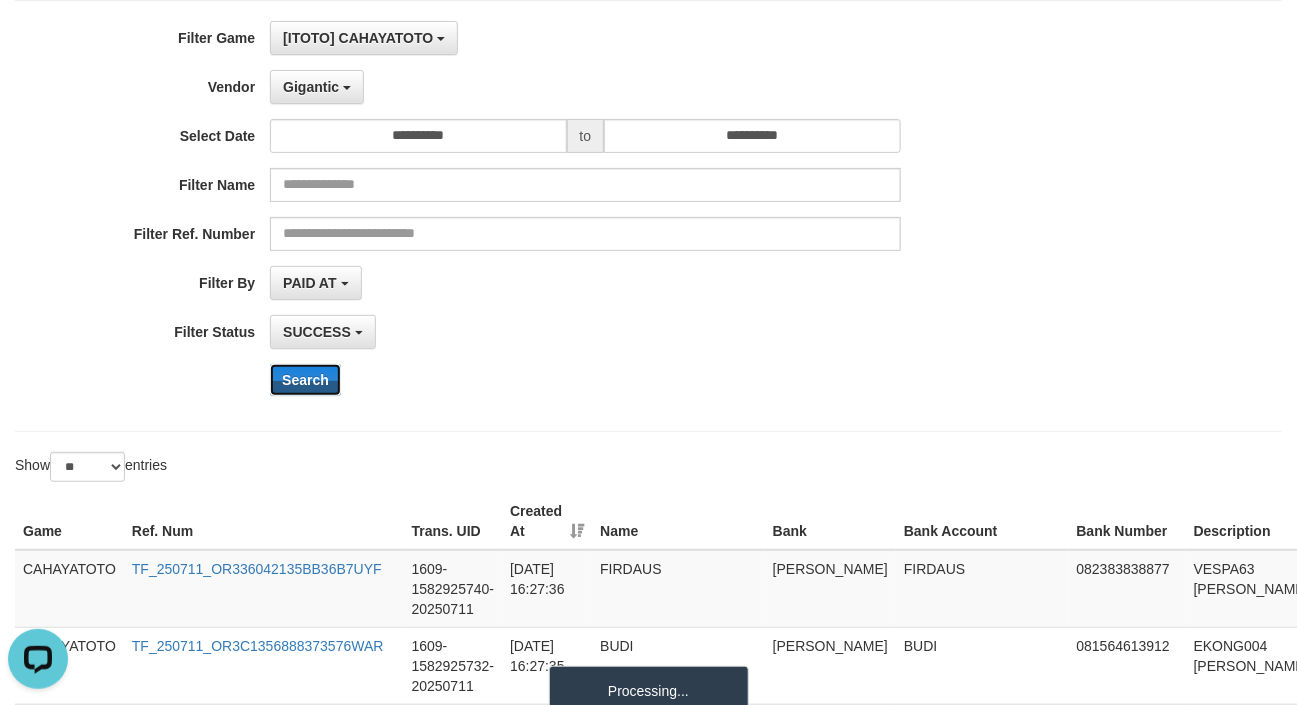 scroll, scrollTop: 199, scrollLeft: 0, axis: vertical 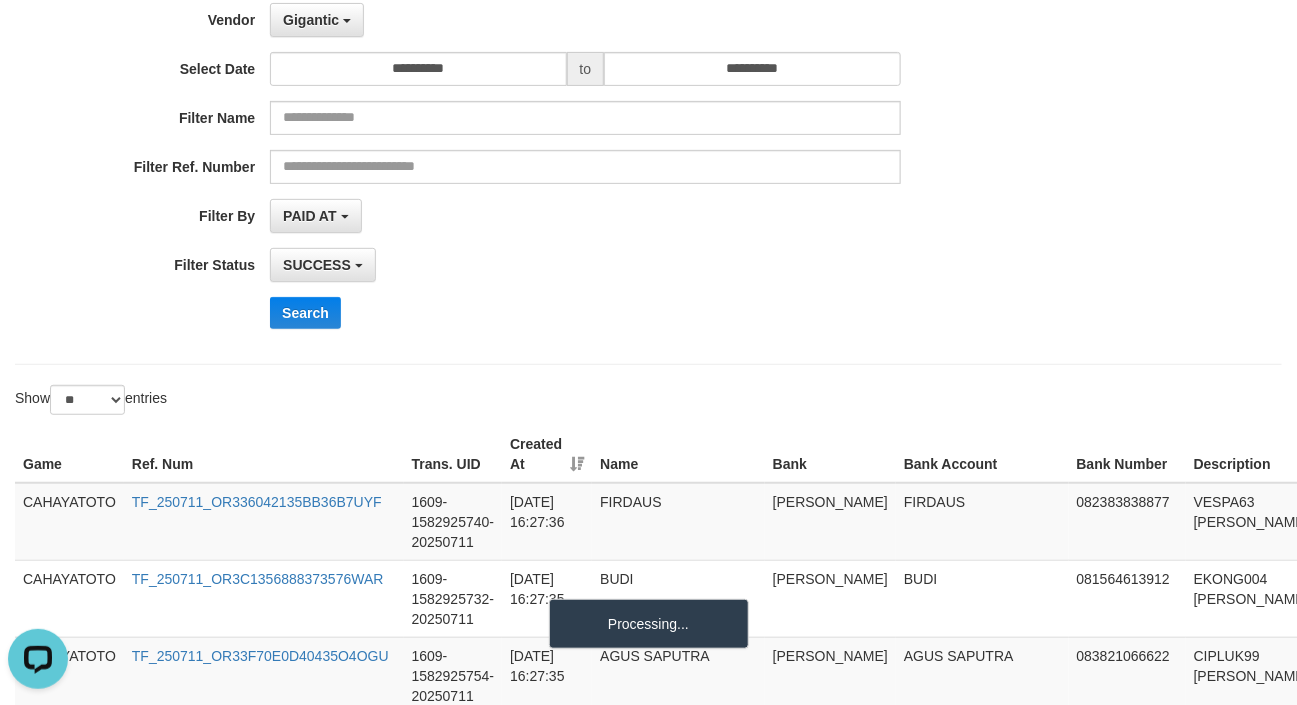 click on "Search" at bounding box center (675, 313) 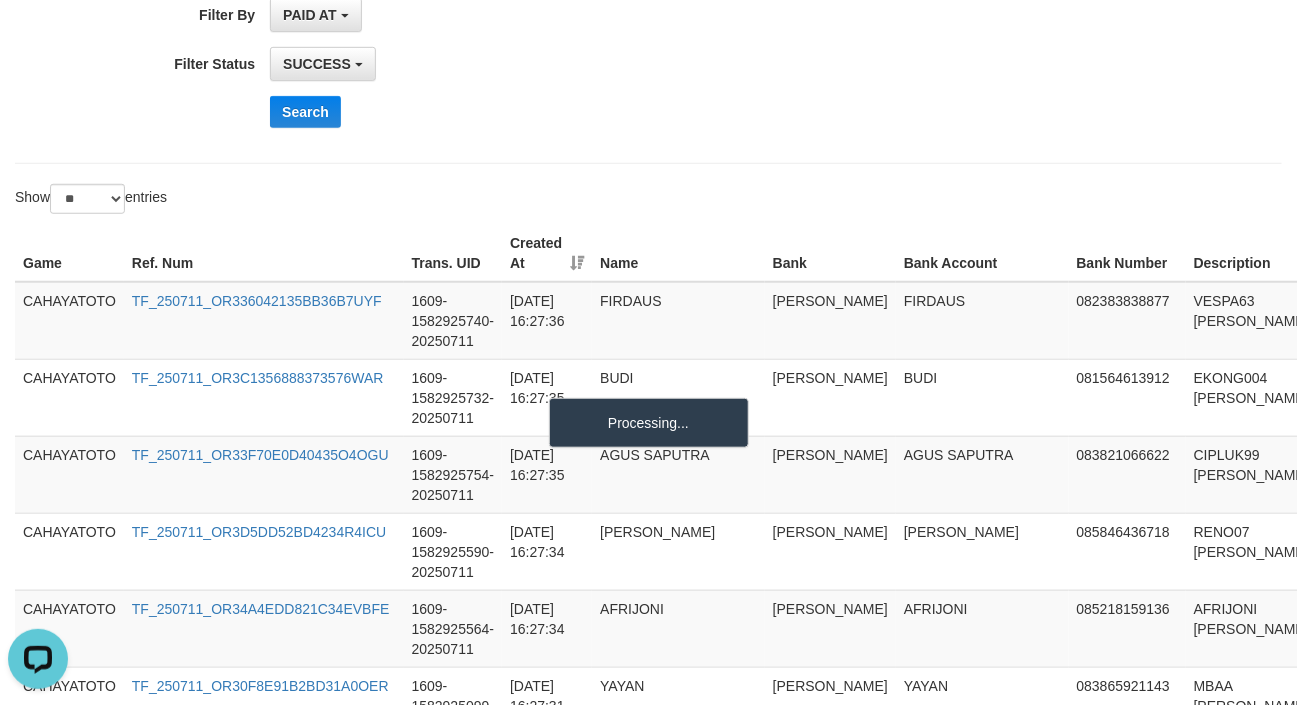 scroll, scrollTop: 199, scrollLeft: 0, axis: vertical 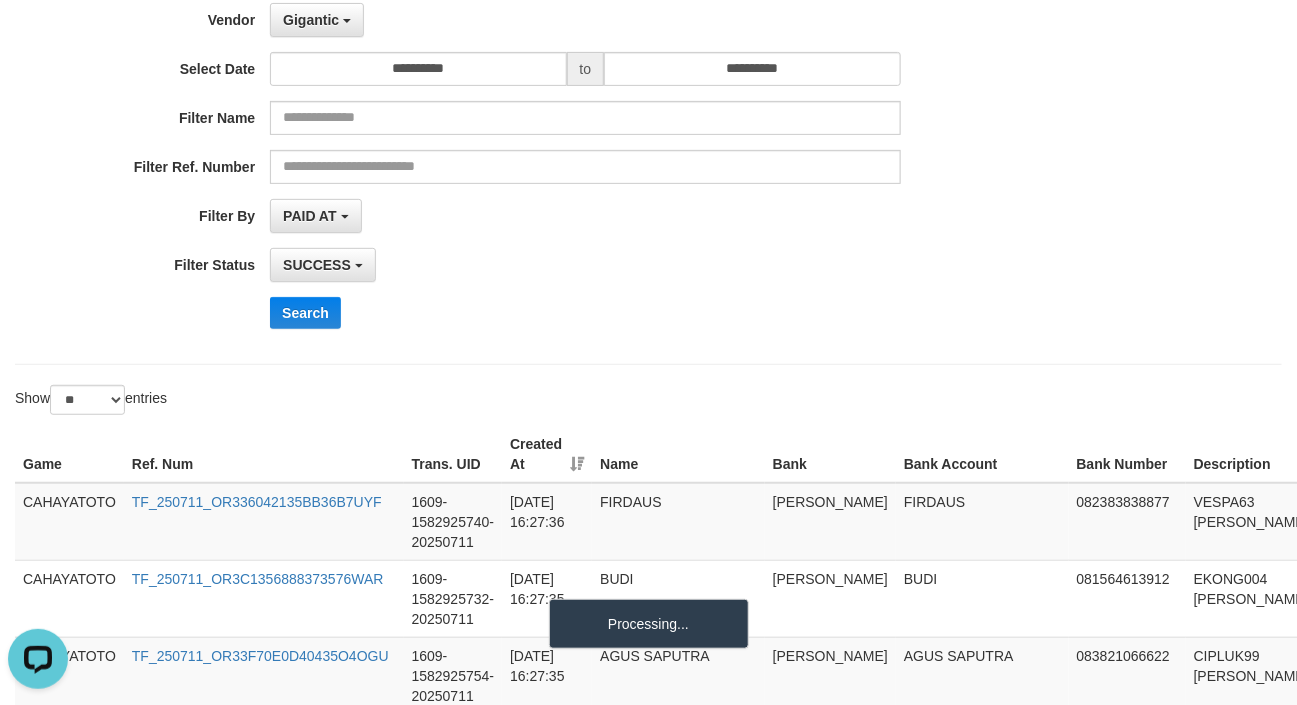 click on "**********" at bounding box center [540, 149] 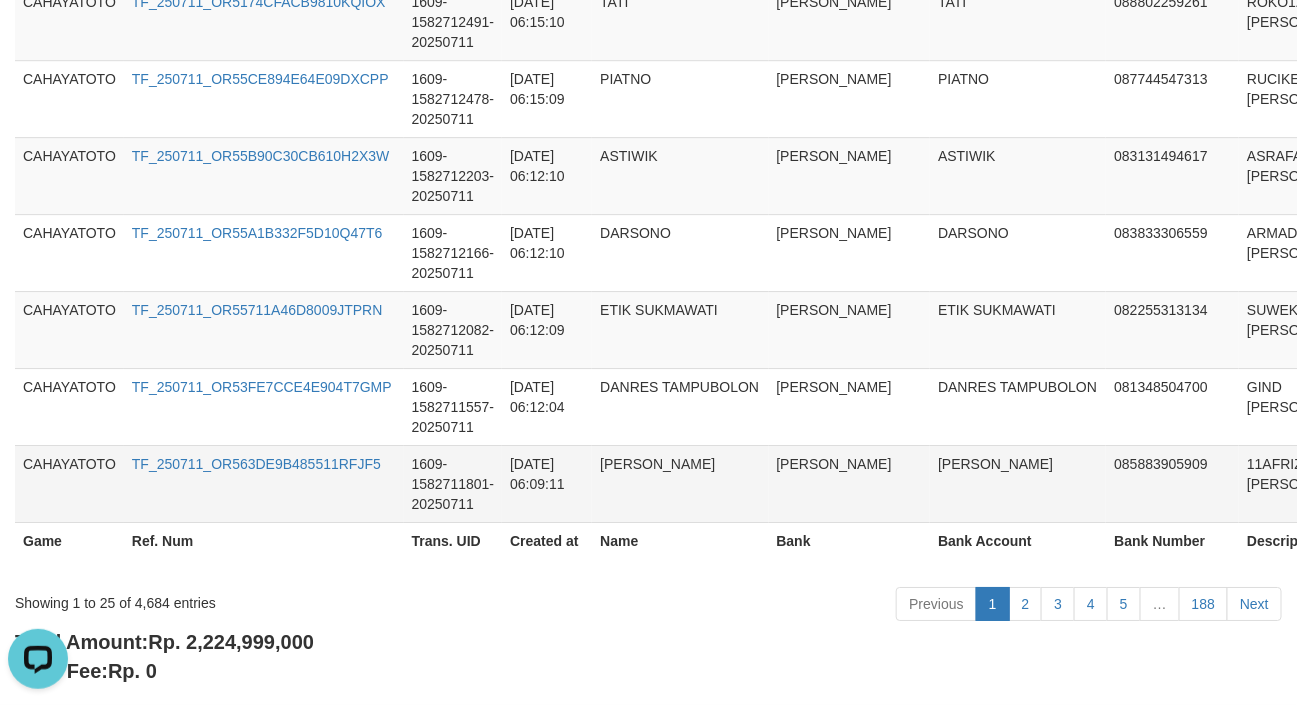 scroll, scrollTop: 2193, scrollLeft: 0, axis: vertical 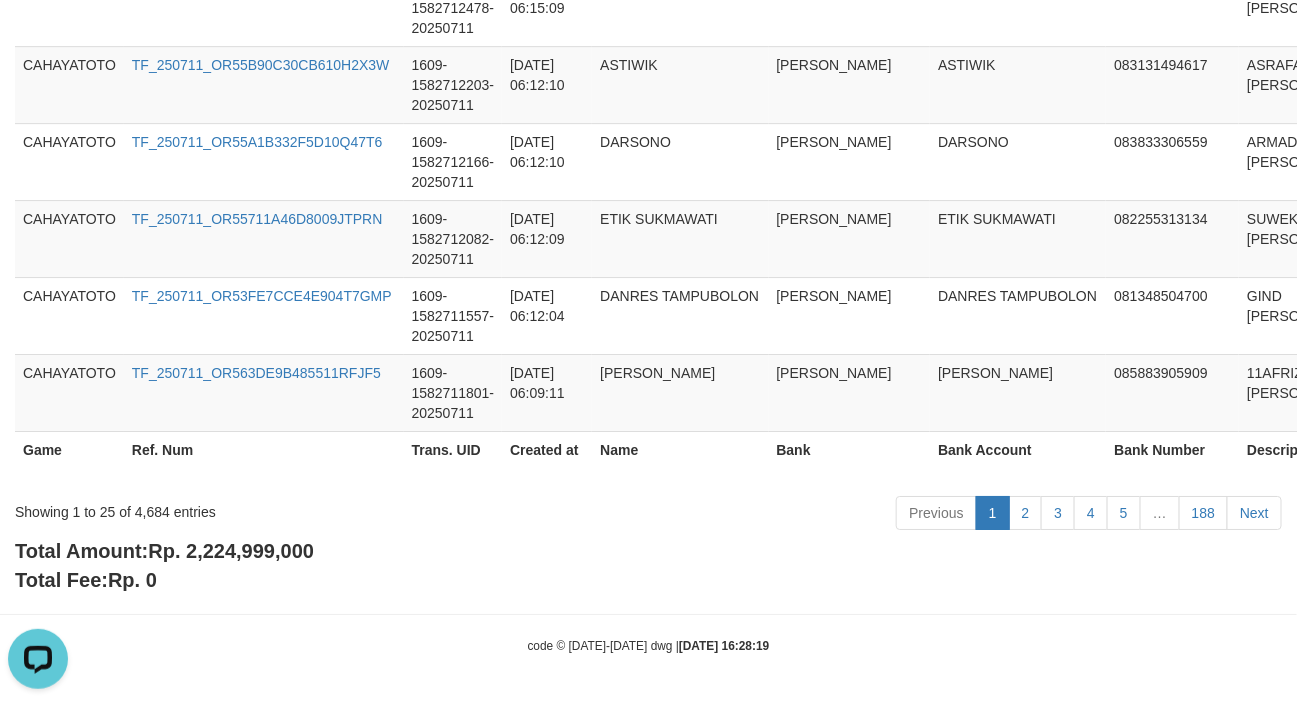 click on "Rp. 2,224,999,000" at bounding box center (231, 551) 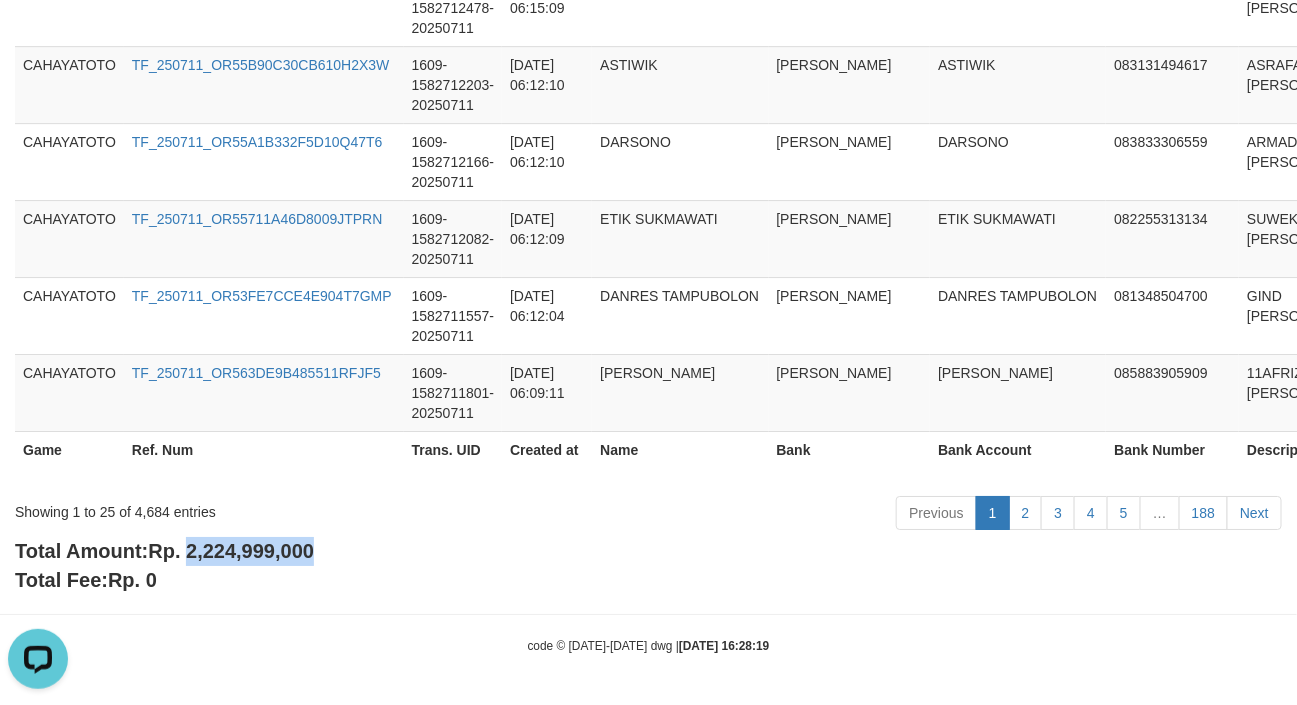 click on "Rp. 2,224,999,000" at bounding box center (231, 551) 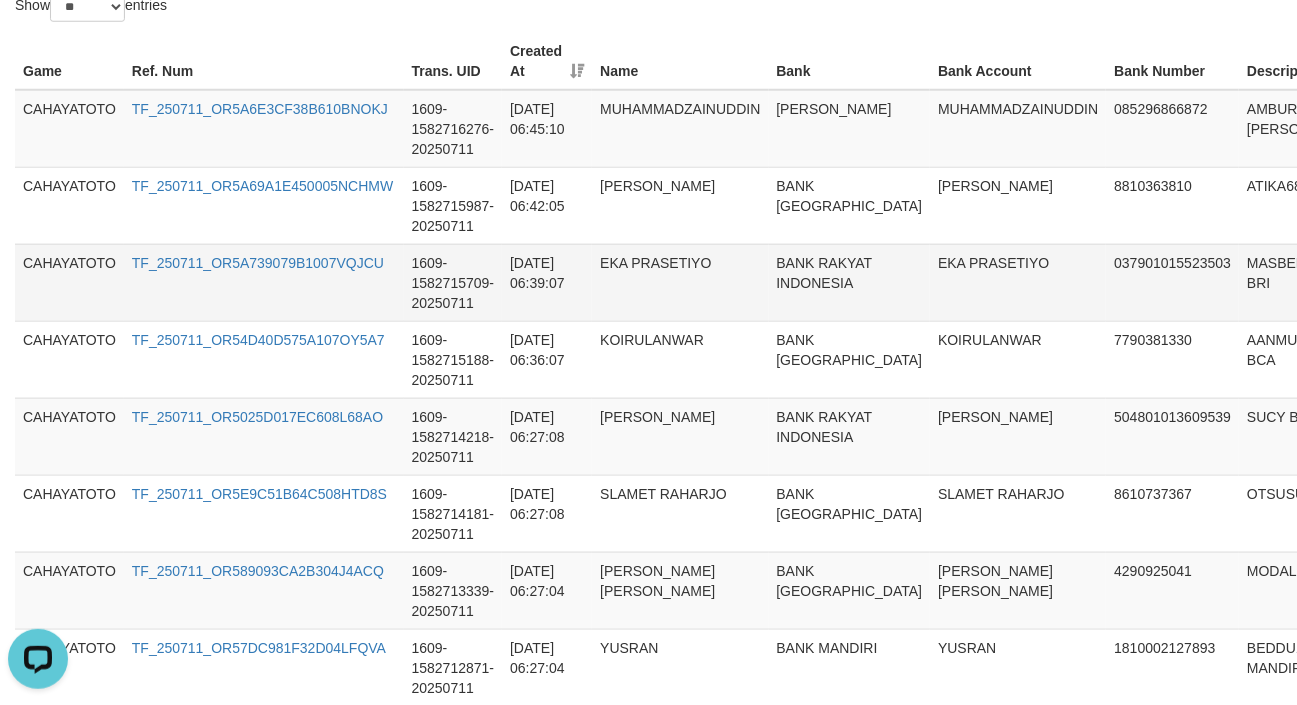 scroll, scrollTop: 0, scrollLeft: 0, axis: both 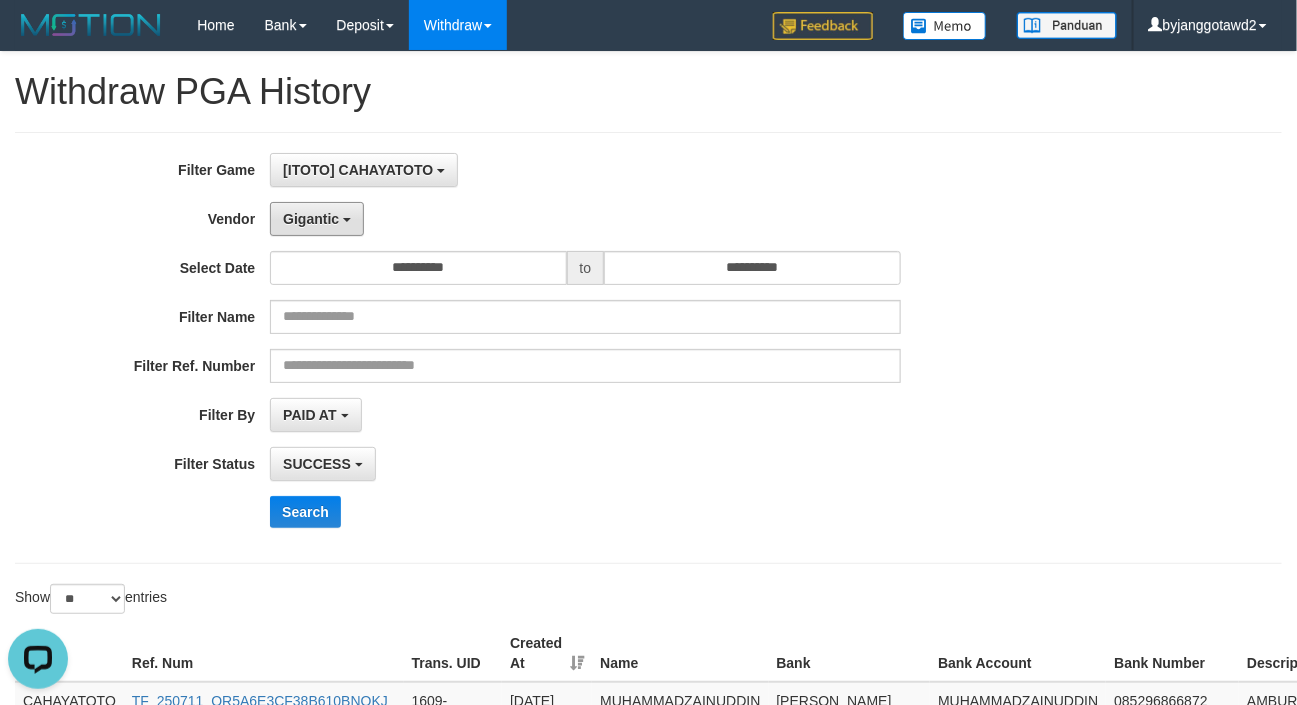 drag, startPoint x: 318, startPoint y: 208, endPoint x: 342, endPoint y: 277, distance: 73.05477 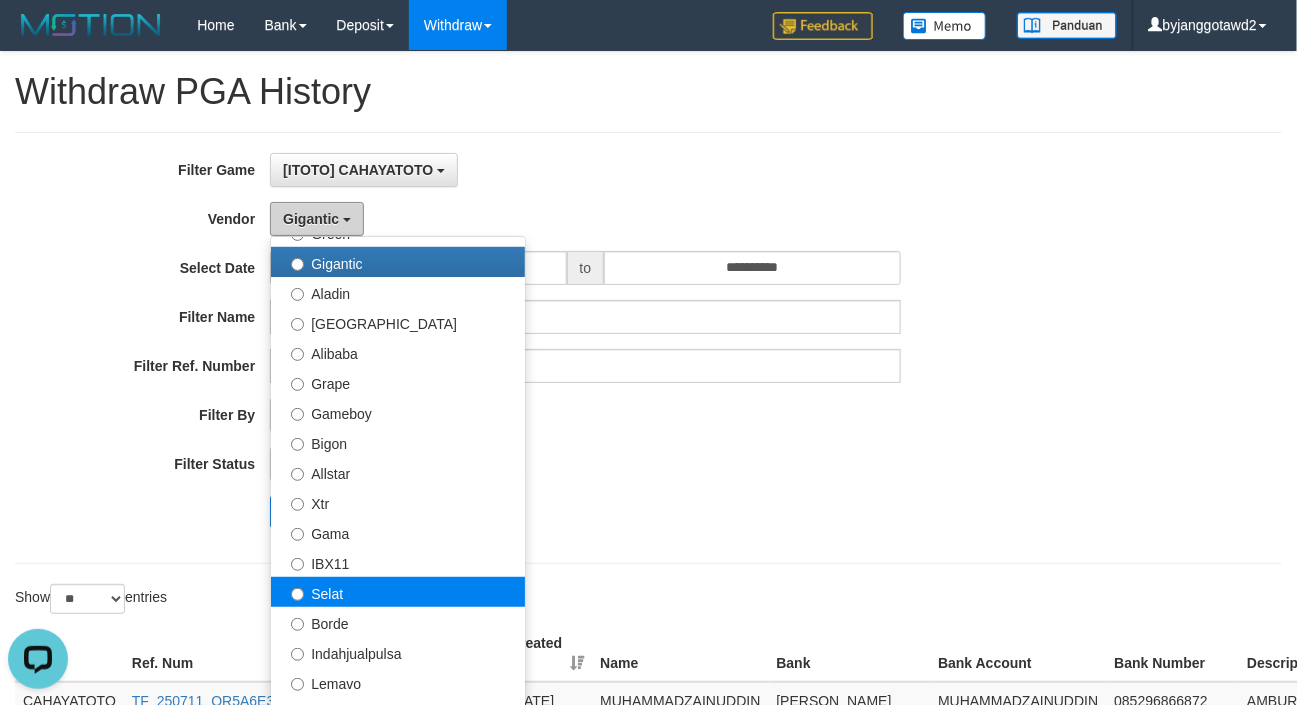 scroll, scrollTop: 399, scrollLeft: 0, axis: vertical 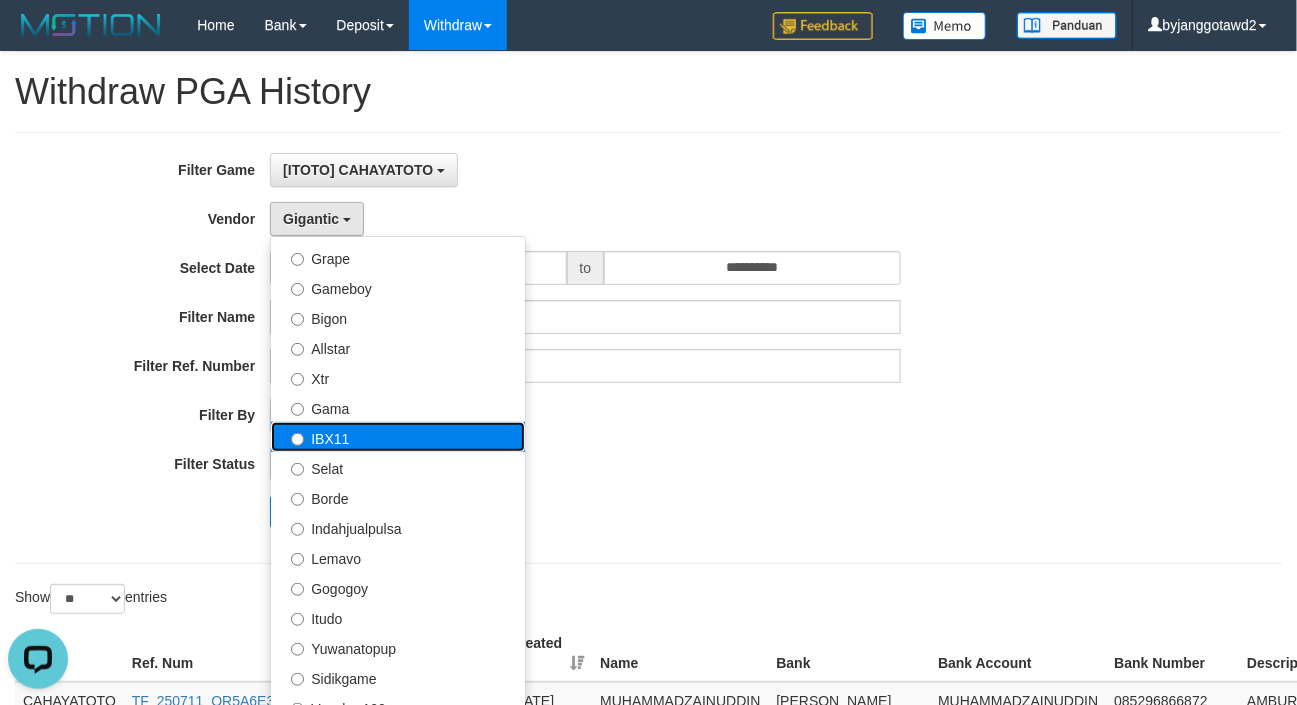 click on "IBX11" at bounding box center [398, 437] 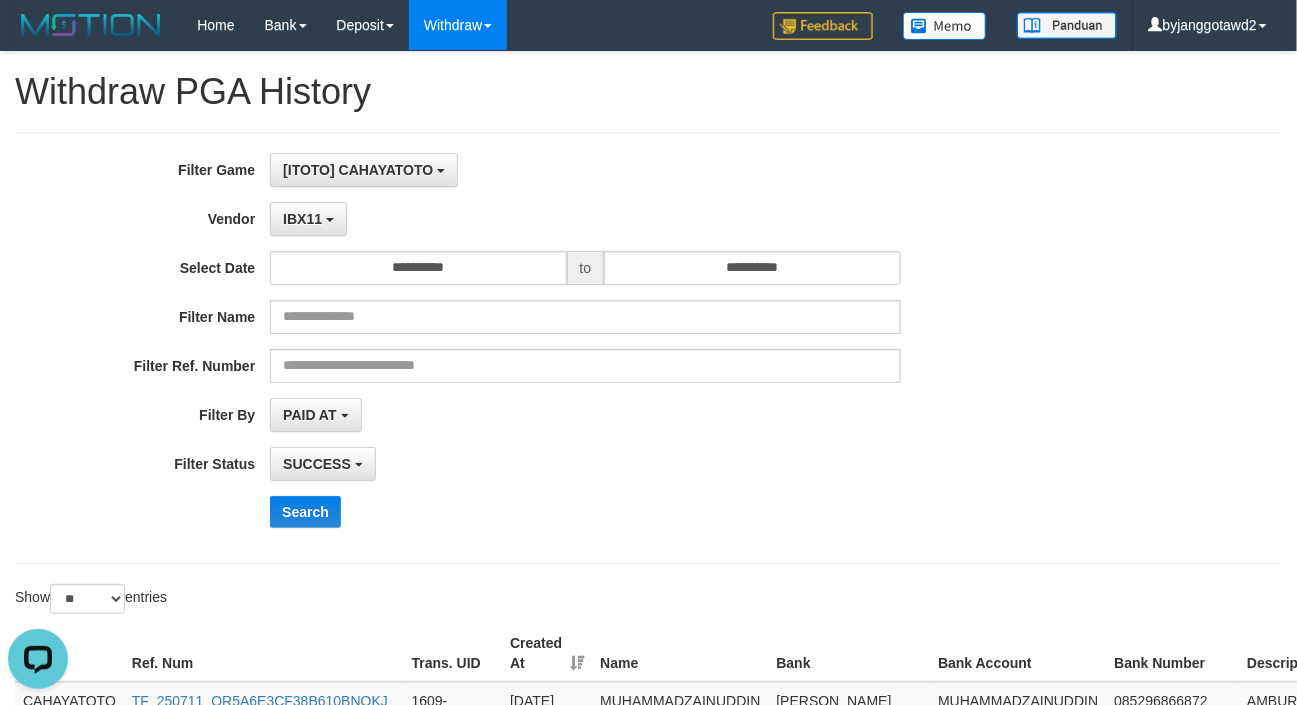 click on "**********" at bounding box center [540, 348] 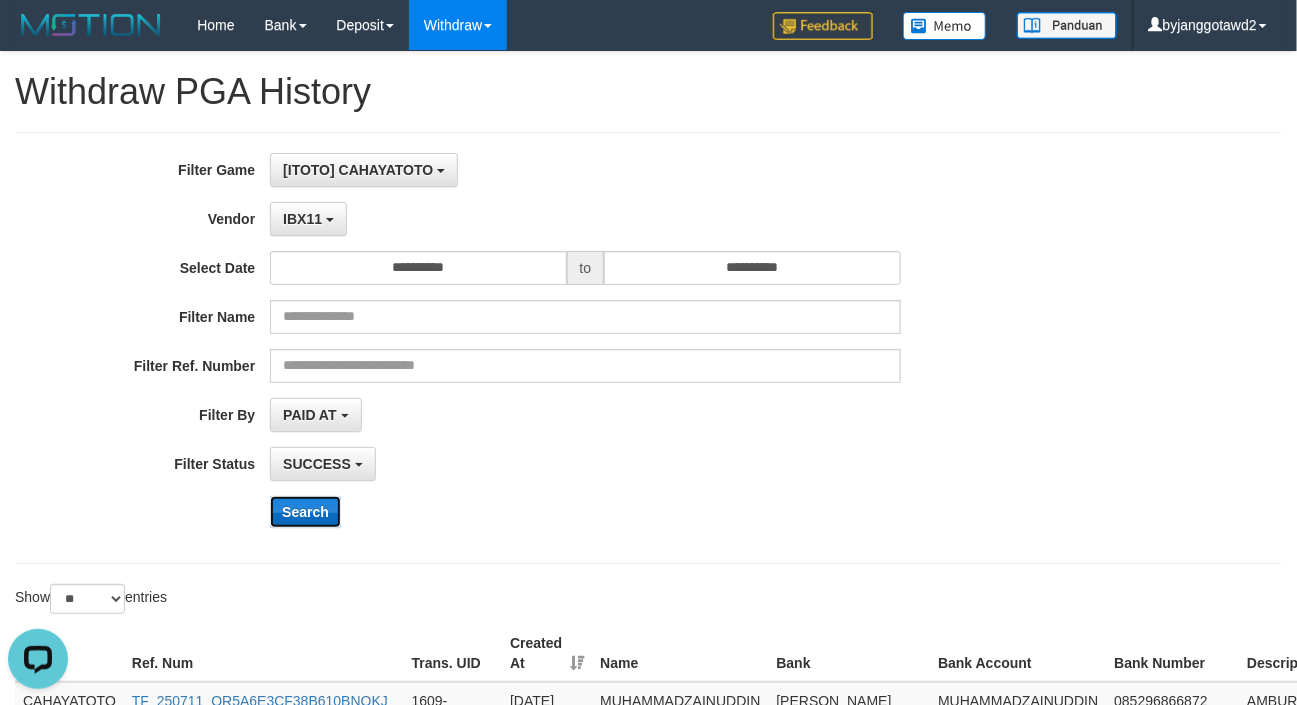 click on "Search" at bounding box center (305, 512) 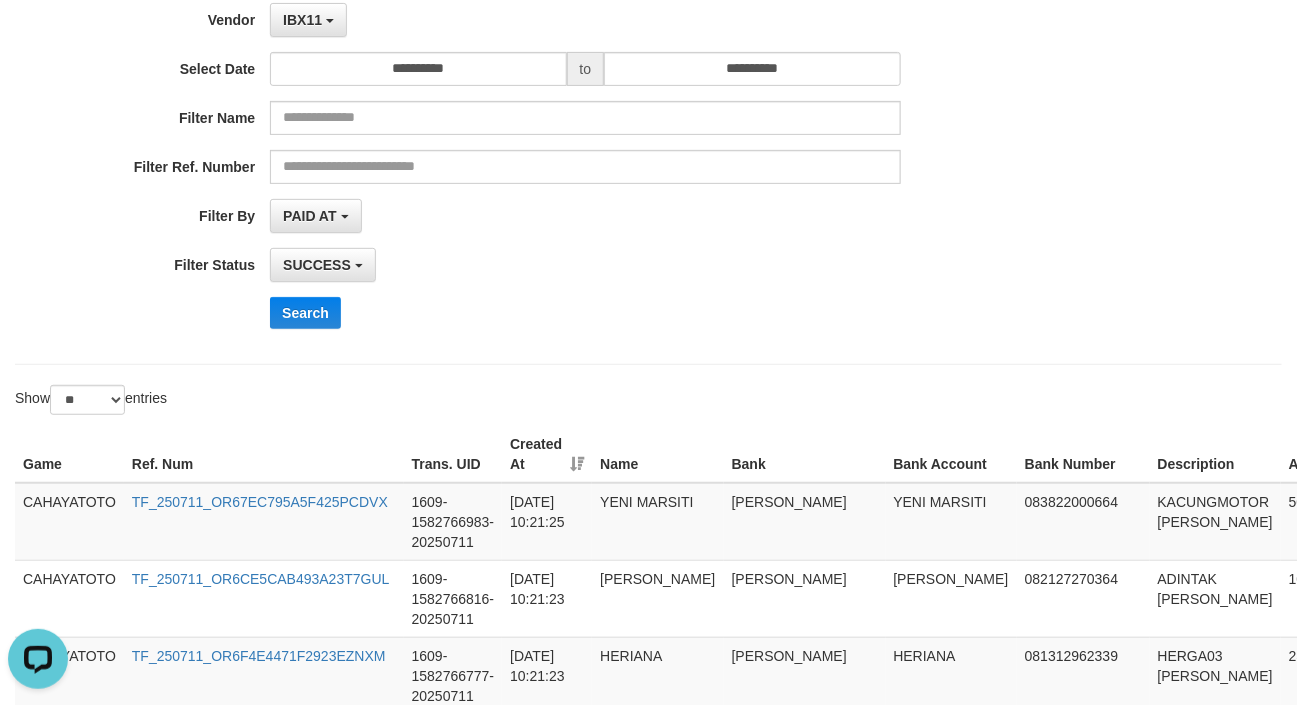 drag, startPoint x: 648, startPoint y: 334, endPoint x: 630, endPoint y: 339, distance: 18.681541 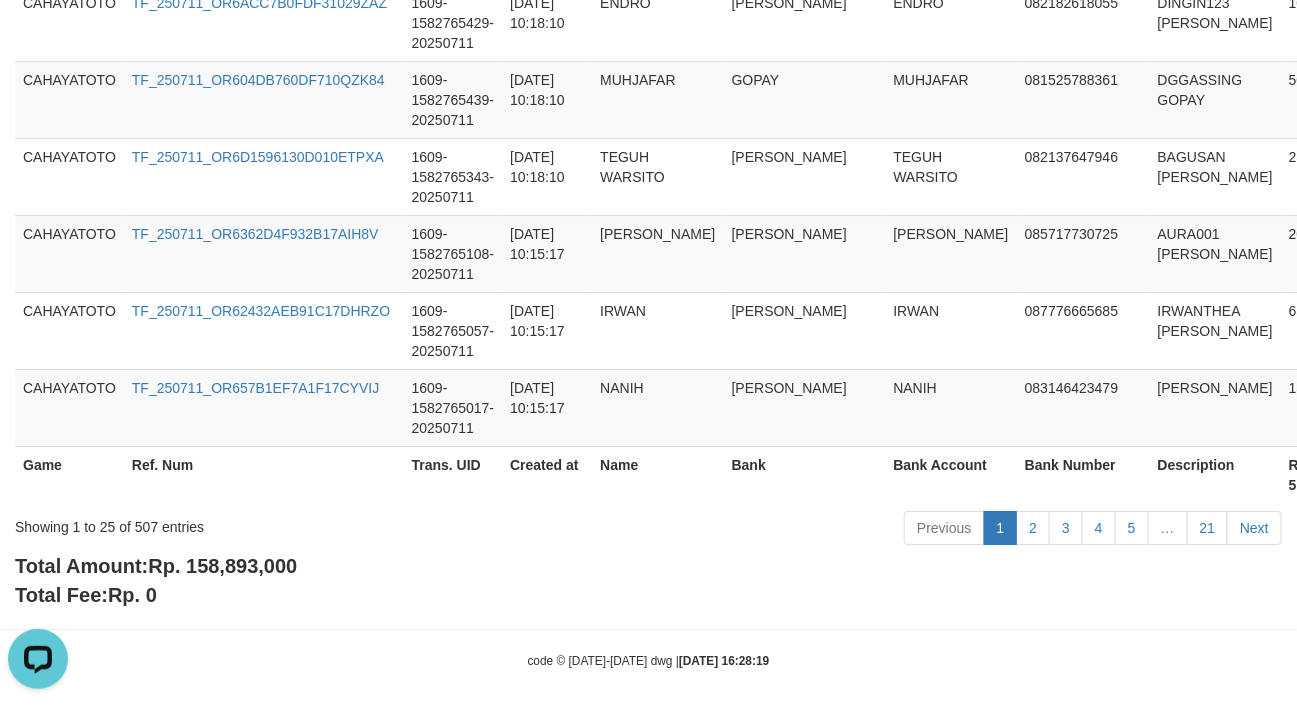 scroll, scrollTop: 2193, scrollLeft: 0, axis: vertical 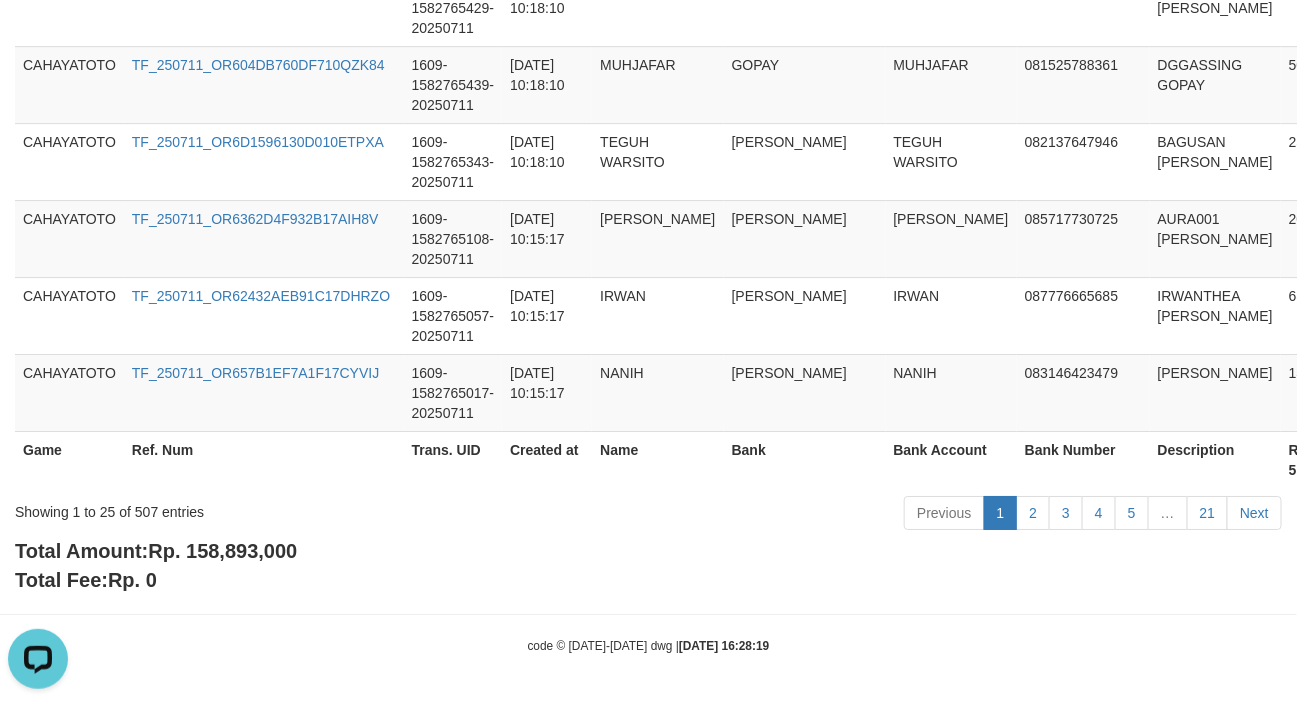 click on "Rp. 158,893,000" at bounding box center [222, 551] 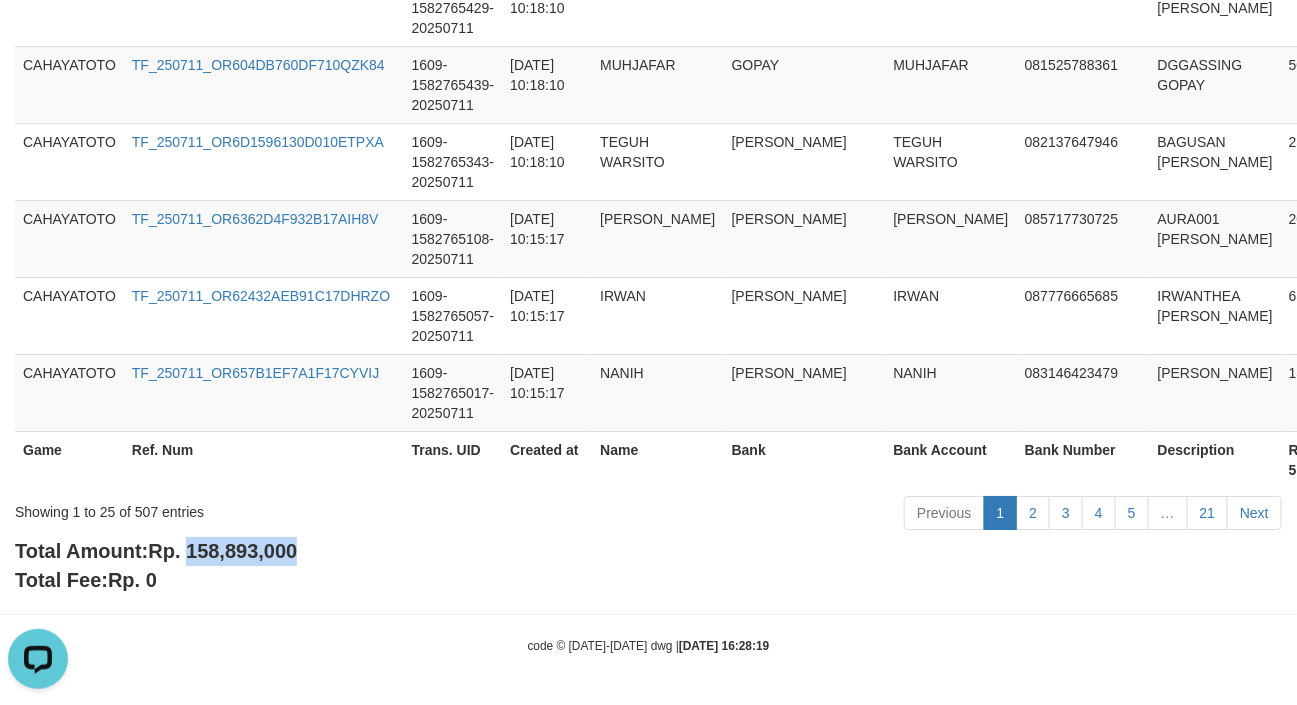 click on "Rp. 158,893,000" at bounding box center [222, 551] 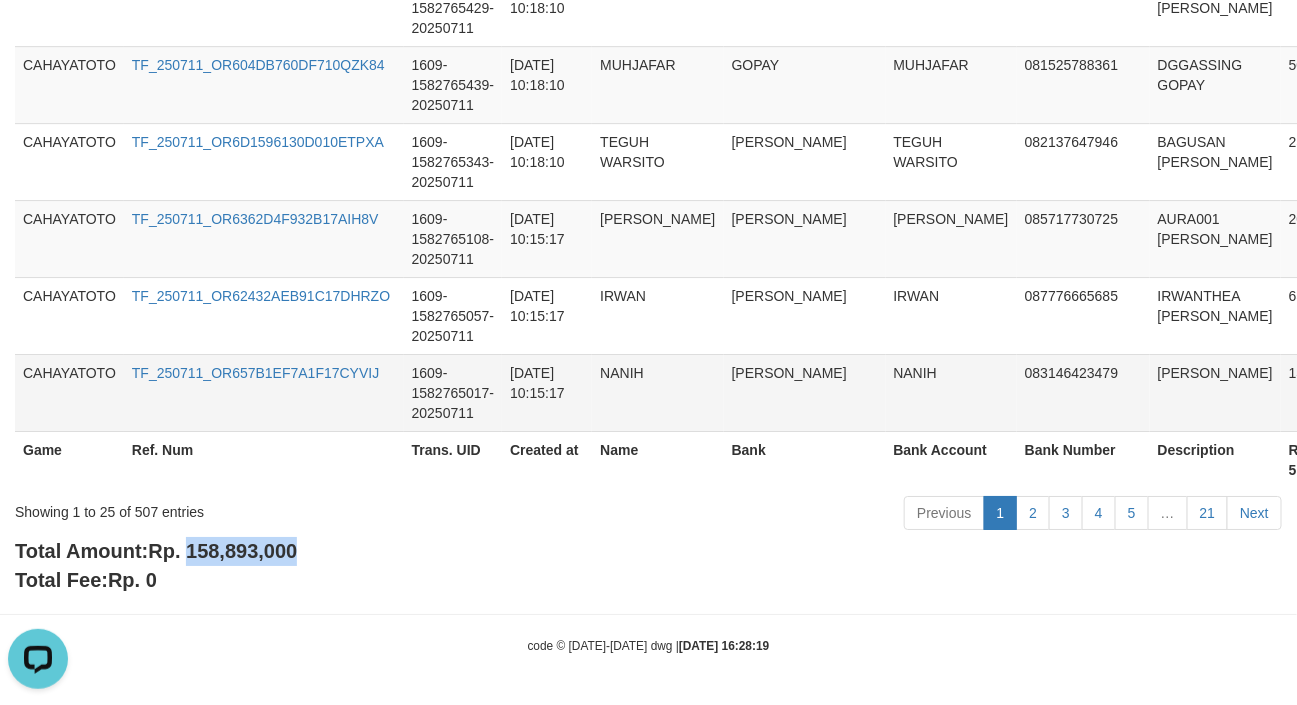 copy on "158,893,000" 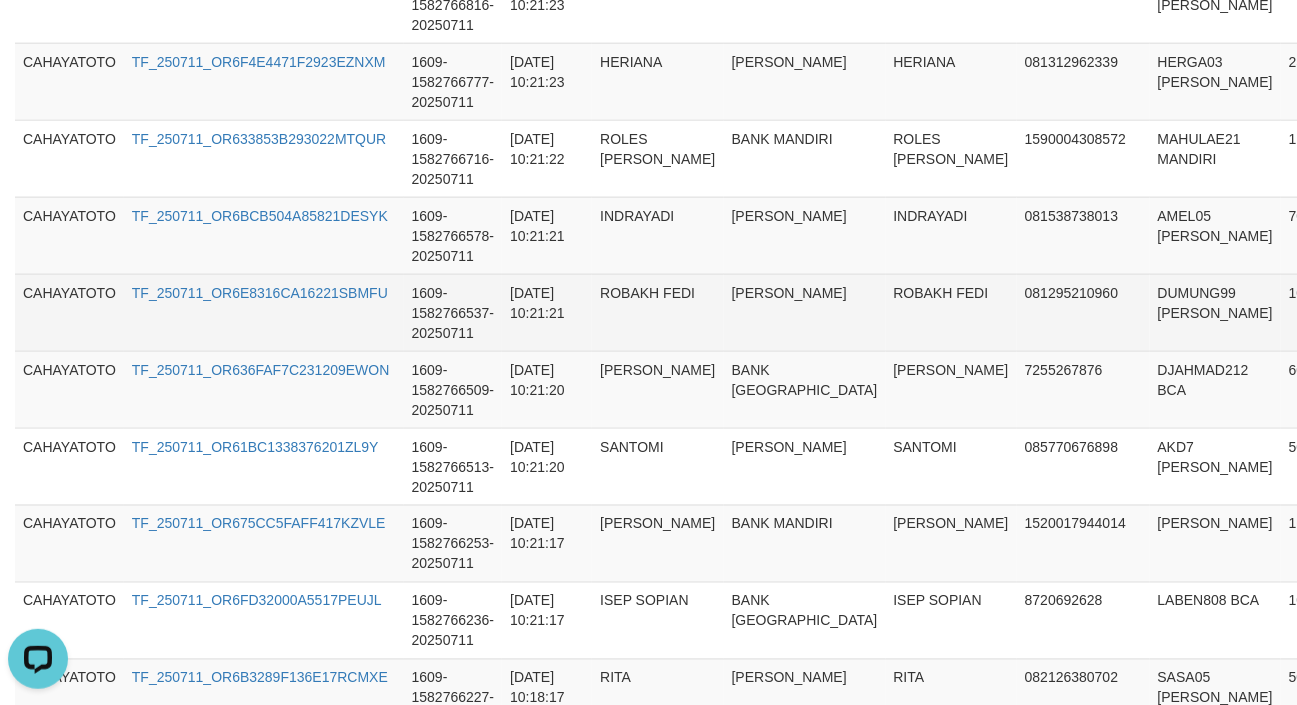 scroll, scrollTop: 0, scrollLeft: 0, axis: both 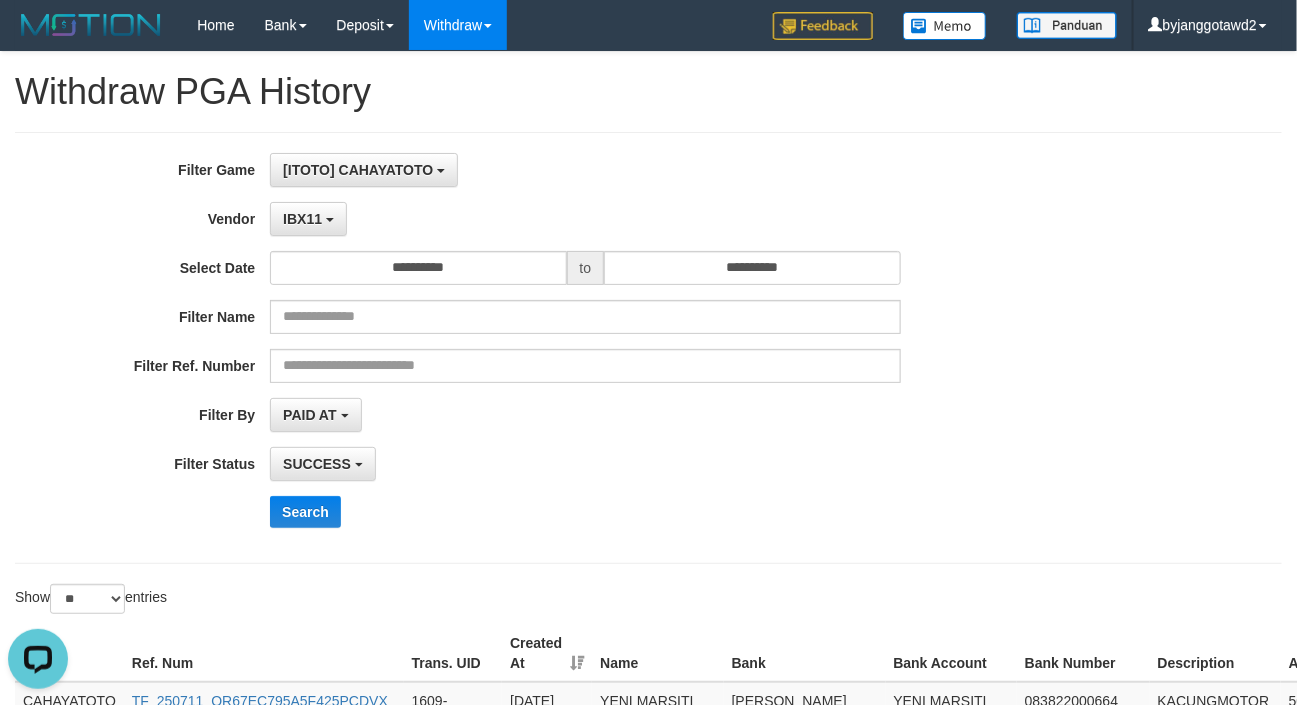 click on "**********" at bounding box center [540, 348] 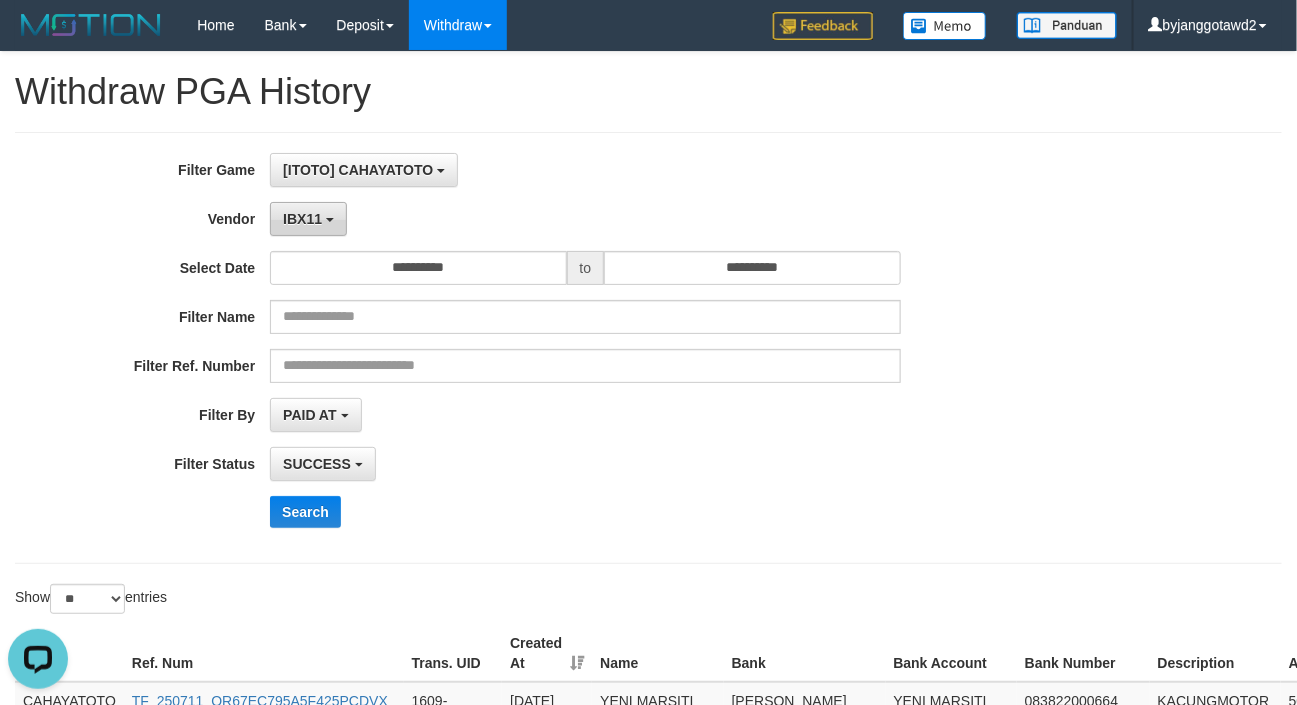 click on "IBX11" at bounding box center [302, 219] 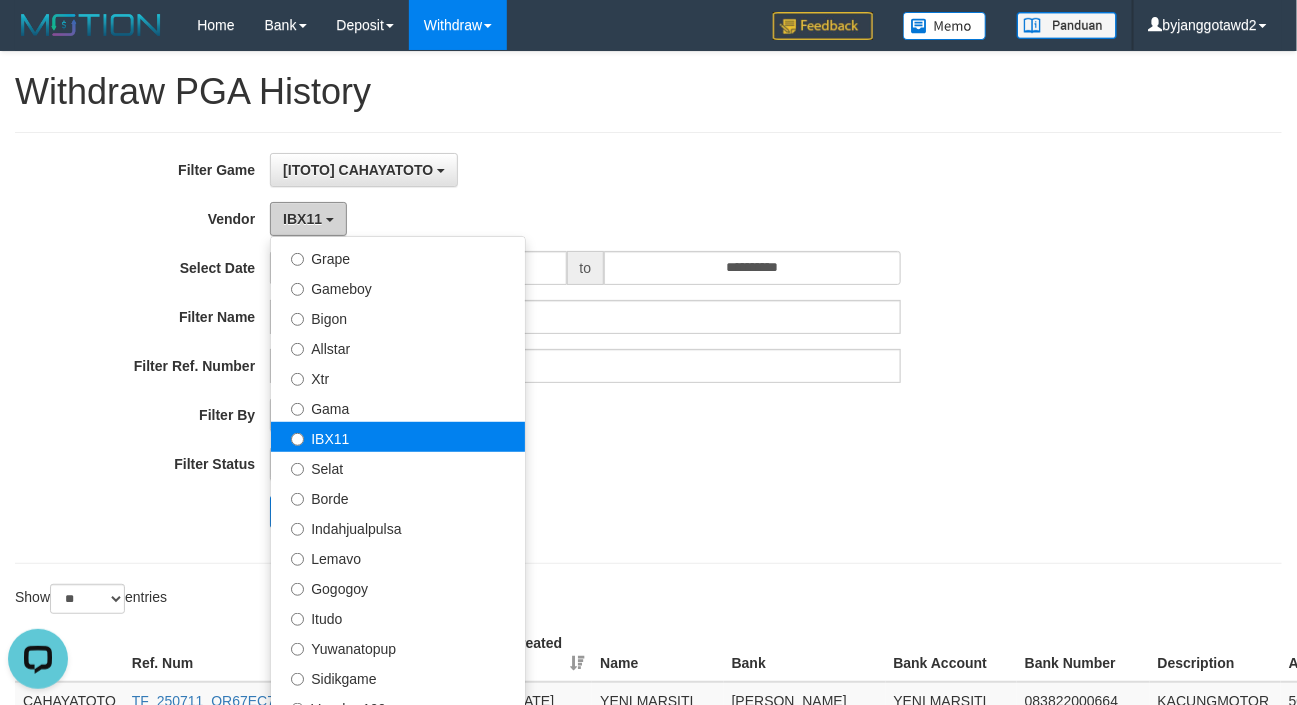 scroll, scrollTop: 598, scrollLeft: 0, axis: vertical 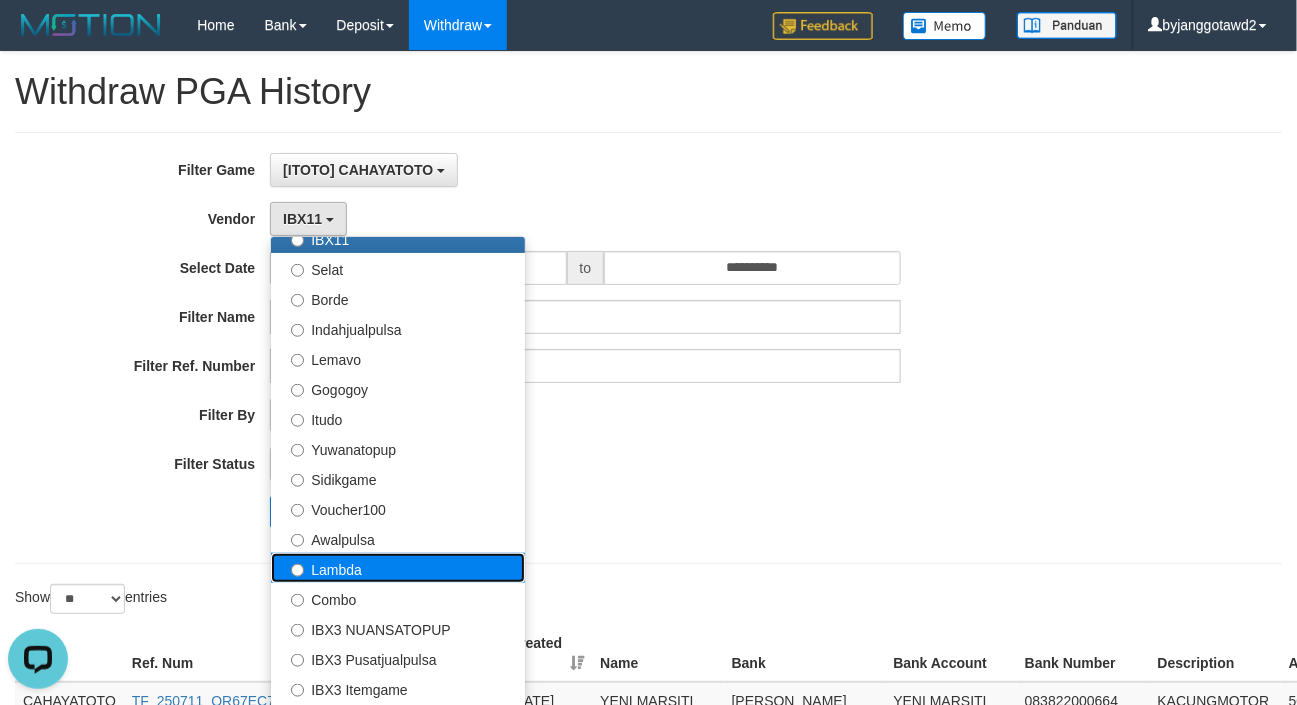 click on "Lambda" at bounding box center (398, 568) 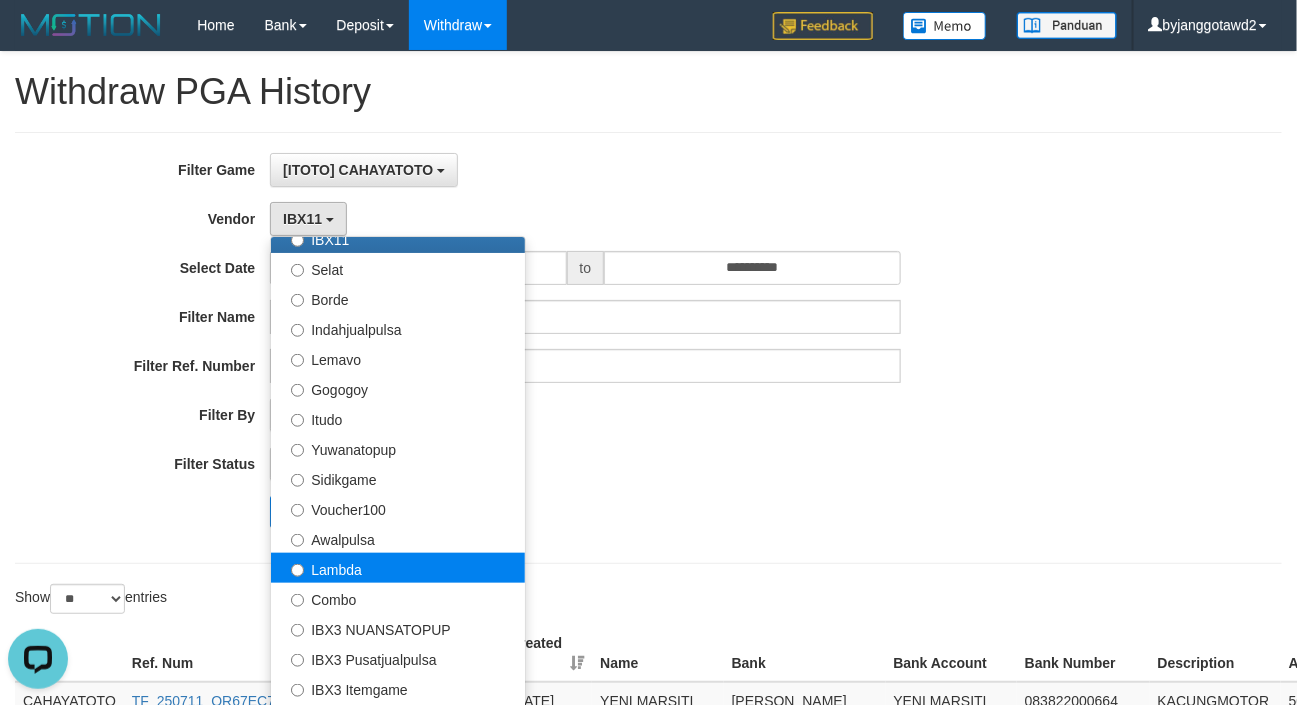 select on "**********" 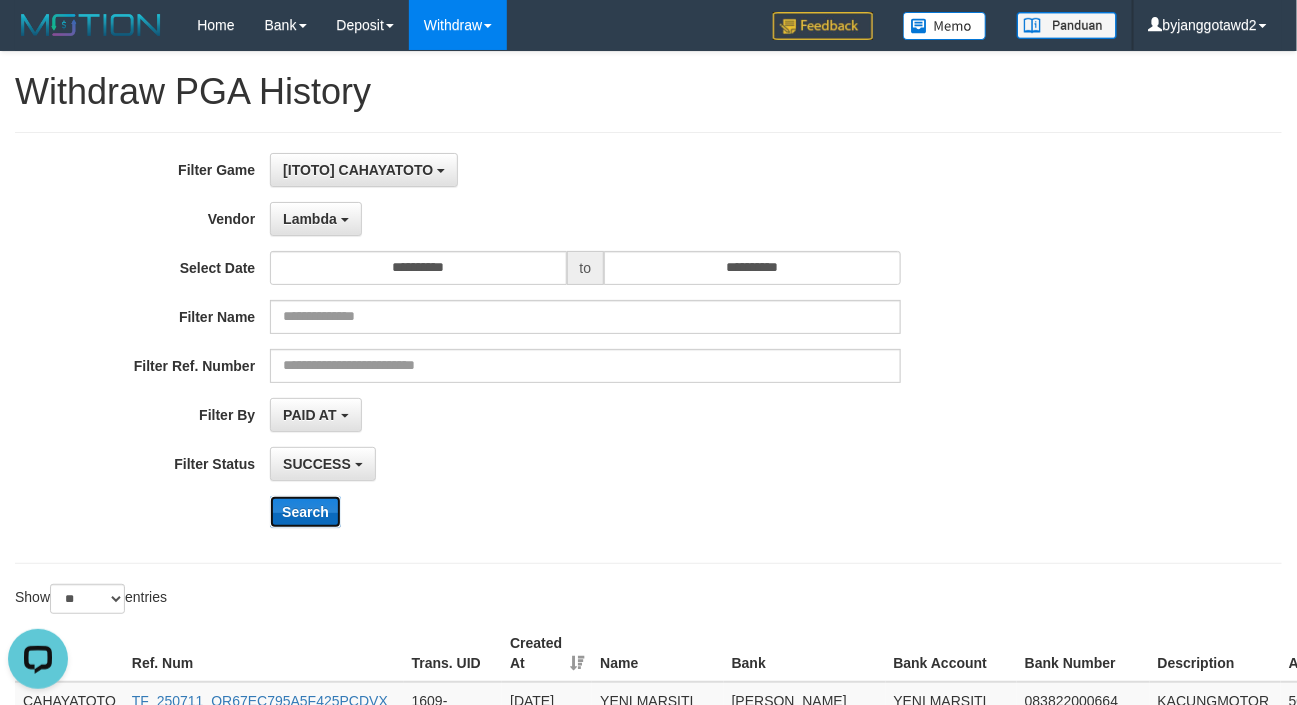 click on "Search" at bounding box center [305, 512] 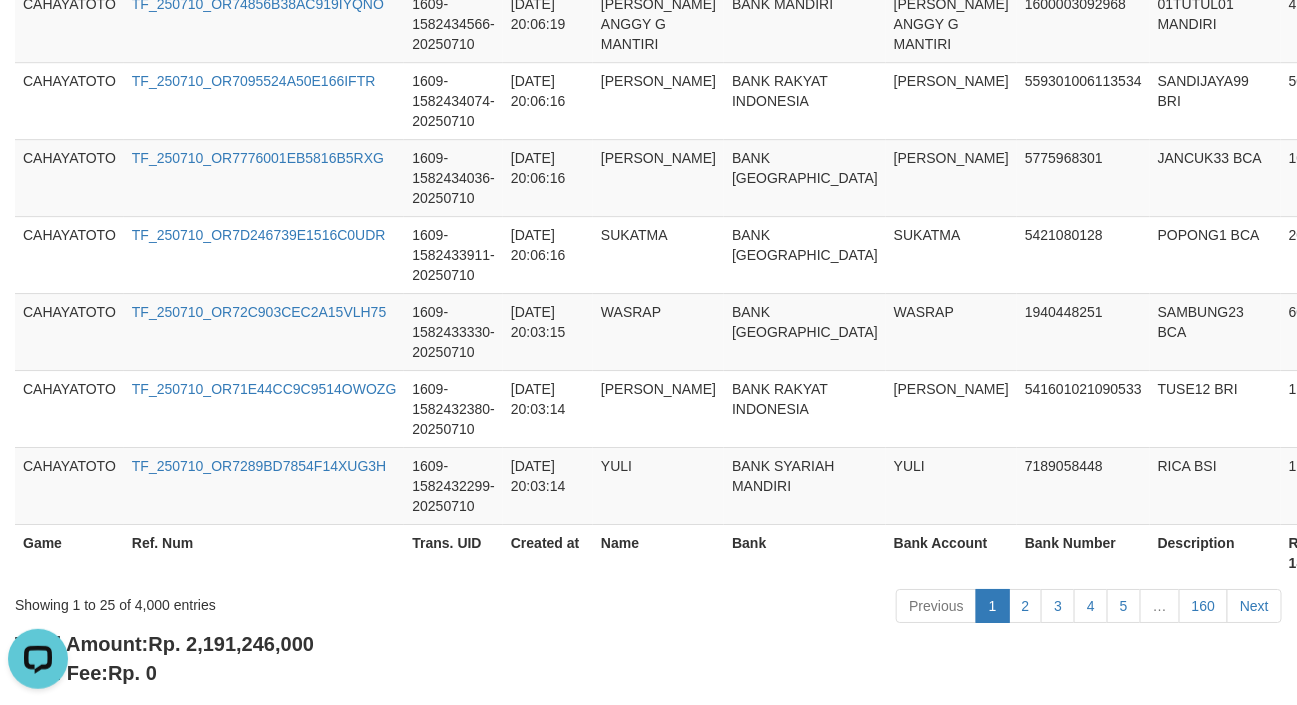 scroll, scrollTop: 2193, scrollLeft: 0, axis: vertical 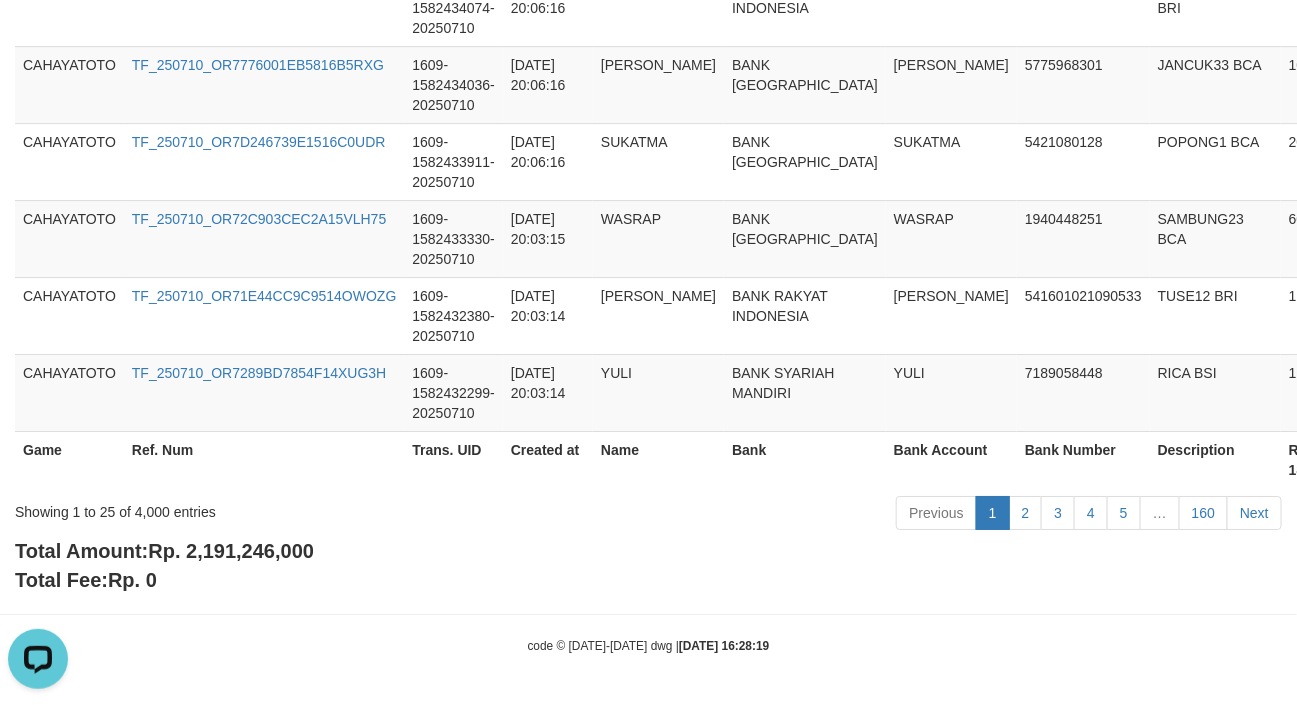 click on "Rp. 2,191,246,000" at bounding box center [231, 551] 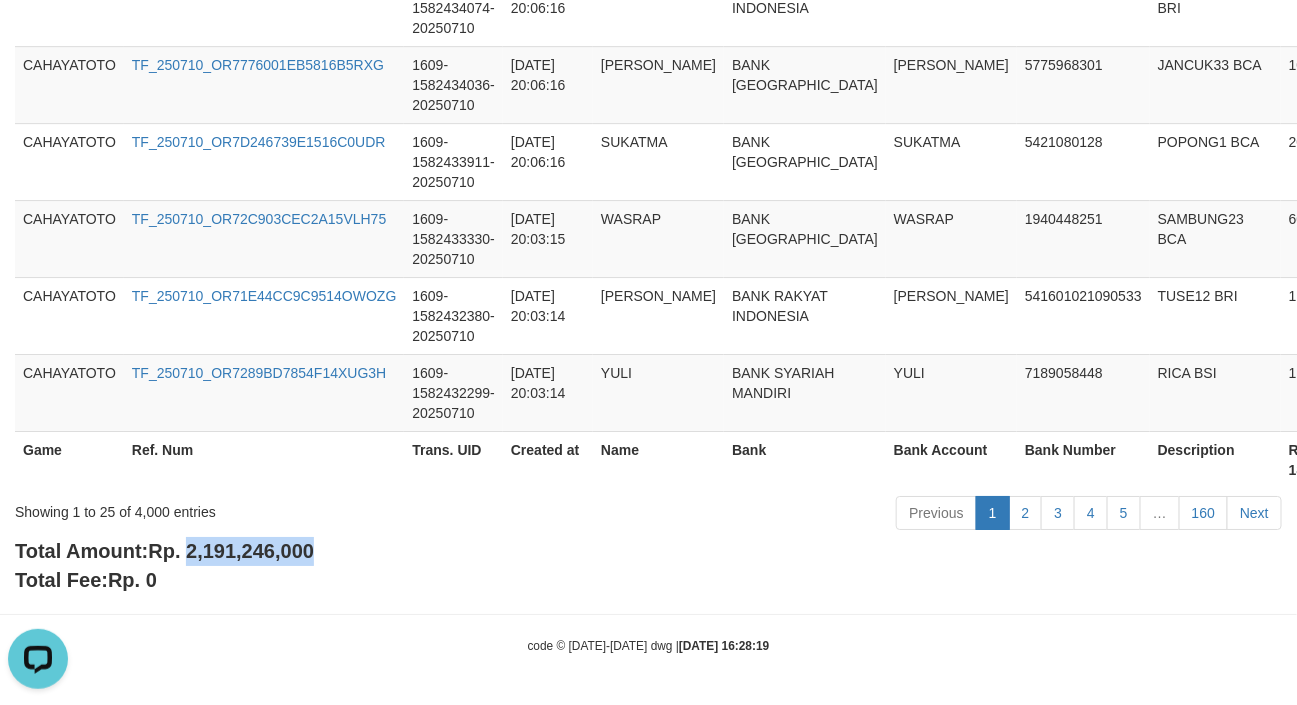 click on "Rp. 2,191,246,000" at bounding box center (231, 551) 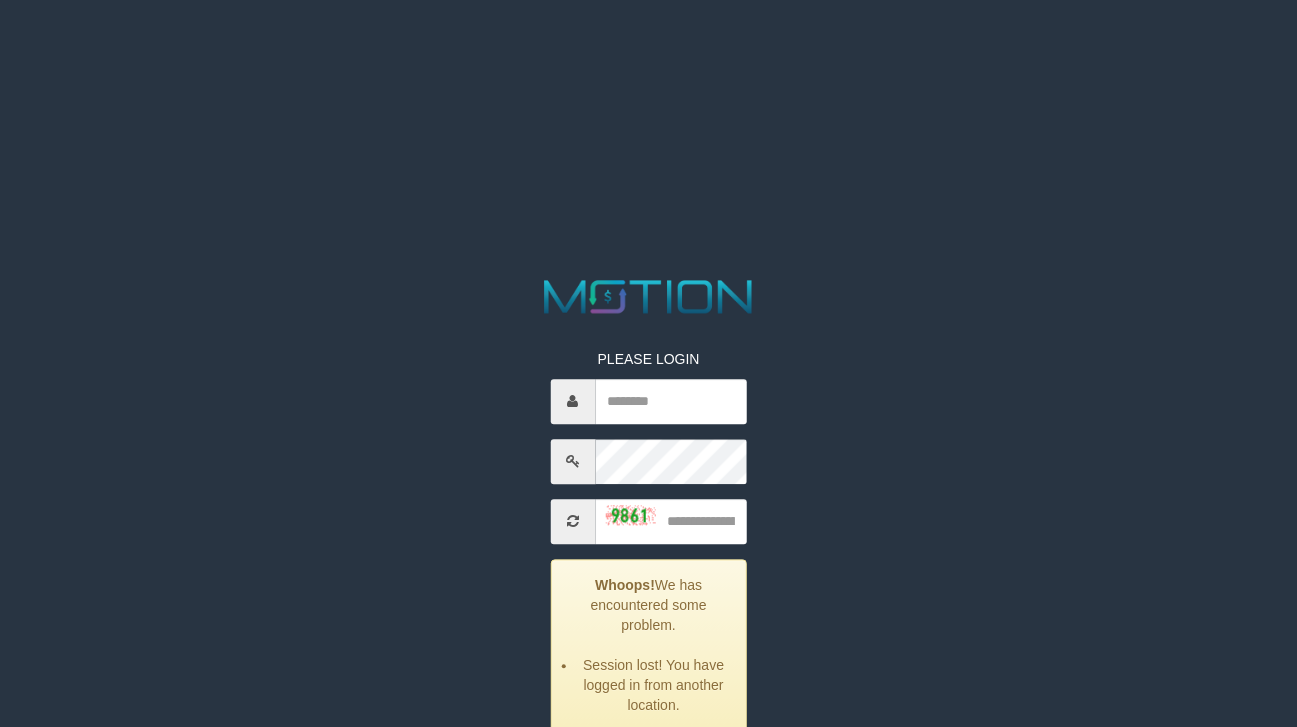 scroll, scrollTop: 0, scrollLeft: 0, axis: both 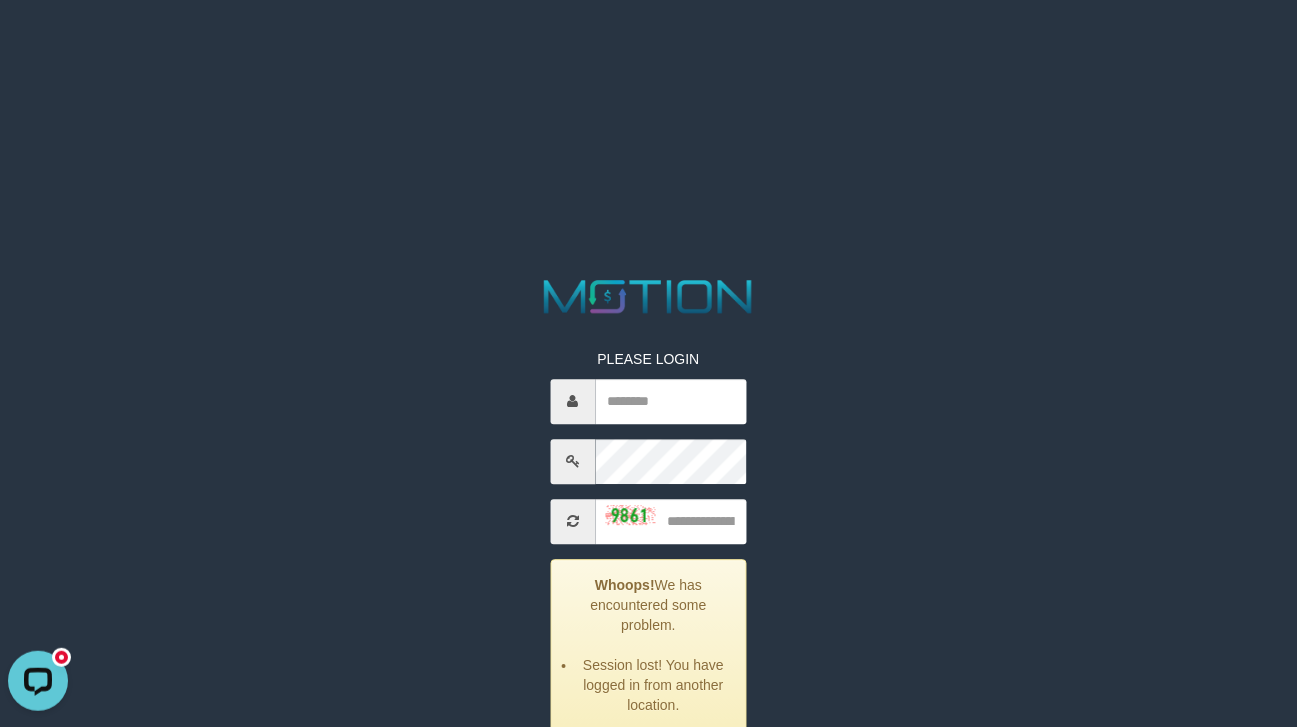 drag, startPoint x: 523, startPoint y: 265, endPoint x: 399, endPoint y: 1, distance: 291.67105 